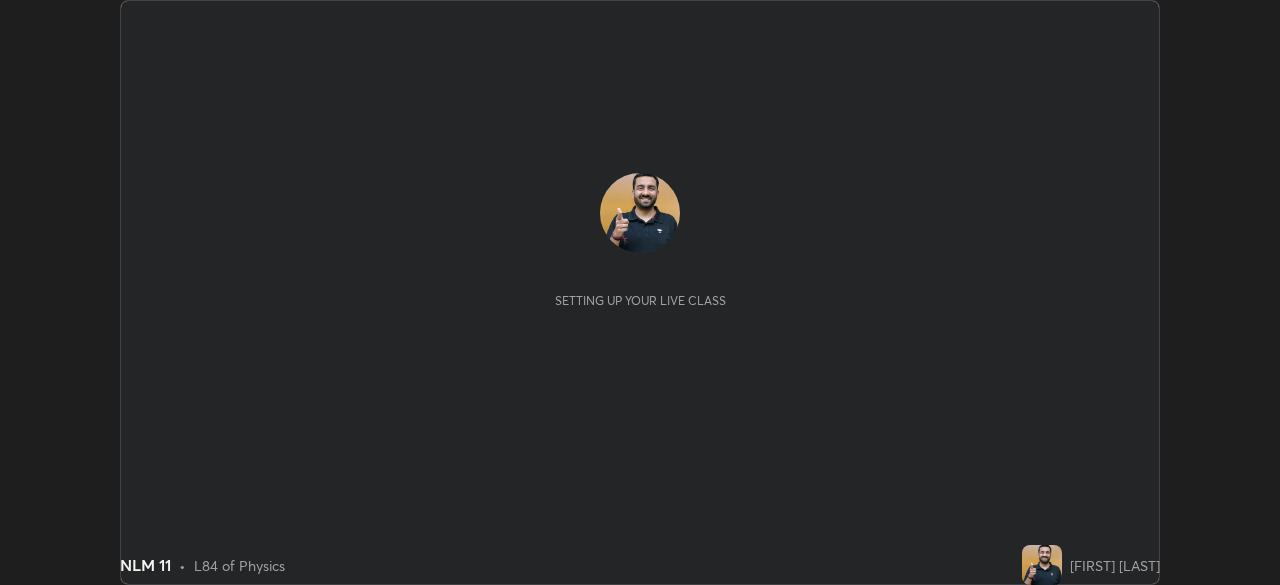 scroll, scrollTop: 0, scrollLeft: 0, axis: both 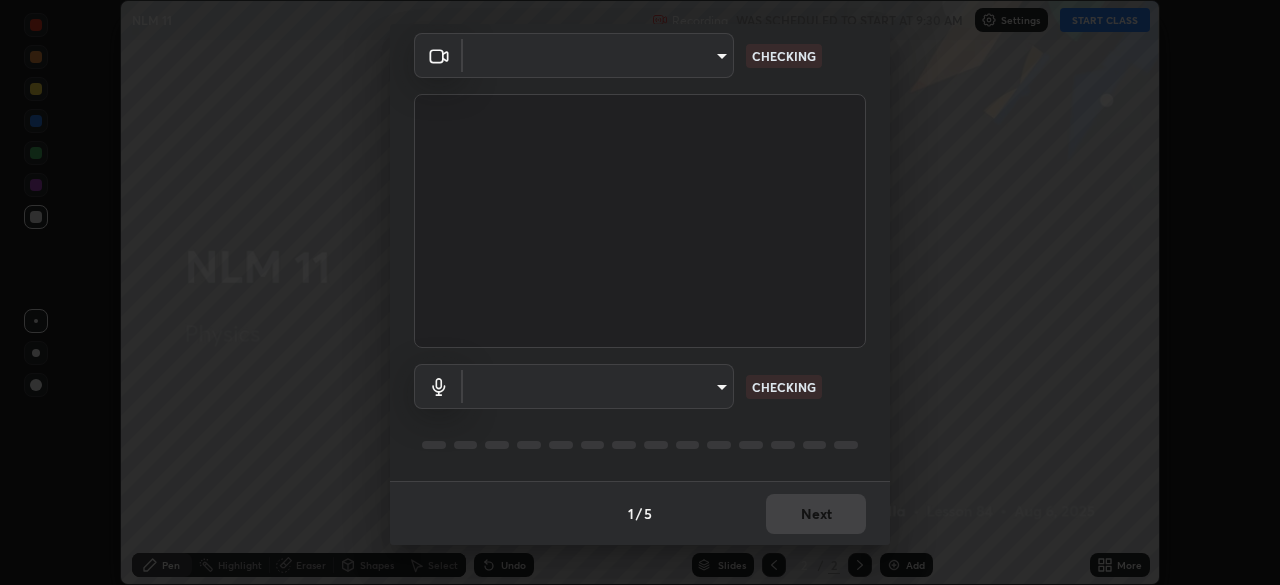 type on "3c4be69abd8bb188fc60b7a87b38b9327546bf8dc7ab004798ed2a43d01158aa" 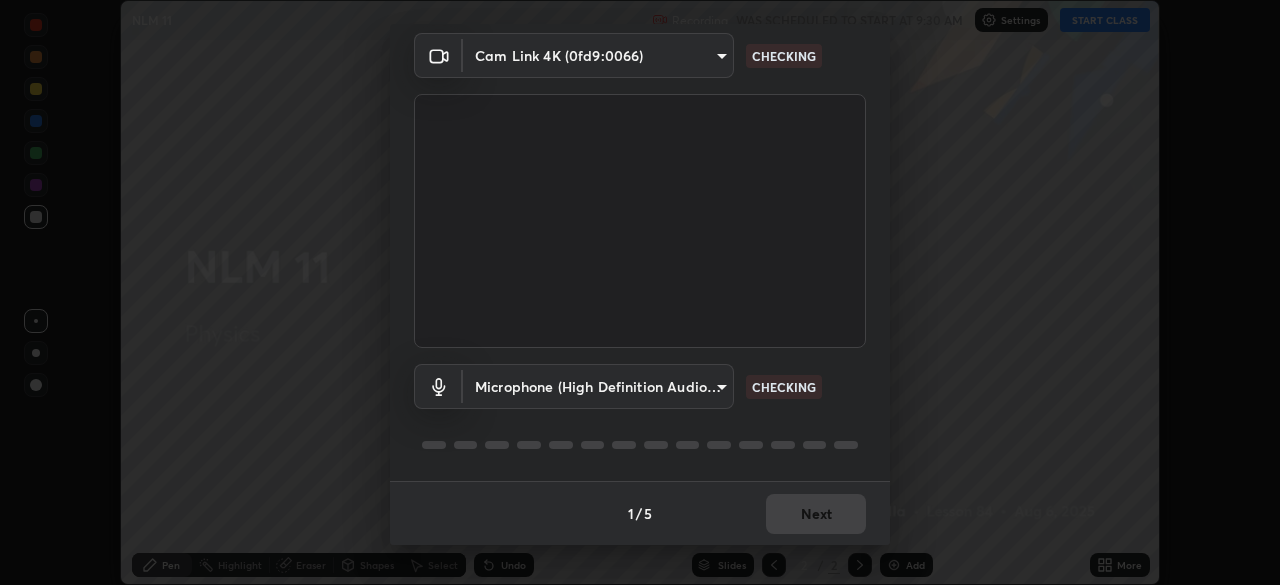 click on "Erase all NLM 11 Recording WAS SCHEDULED TO START AT  9:30 AM Settings START CLASS Setting up your live class NLM 11 • L84 of Physics [FIRST] [LAST] Pen Highlight Eraser Shapes Select Undo Slides 2 / 2 Add More No doubts shared Encourage your learners to ask a doubt for better clarity Report an issue Reason for reporting Buffering Chat not working Audio - Video sync issue Educator video quality low ​ Attach an image Report Media settings Cam Link 4K ([DEVICE_ID]) [MAC_ADDRESS] CHECKING Microphone (High Definition Audio Device) [DEVICE_ID] CHECKING 1 / 5 Next" at bounding box center (640, 292) 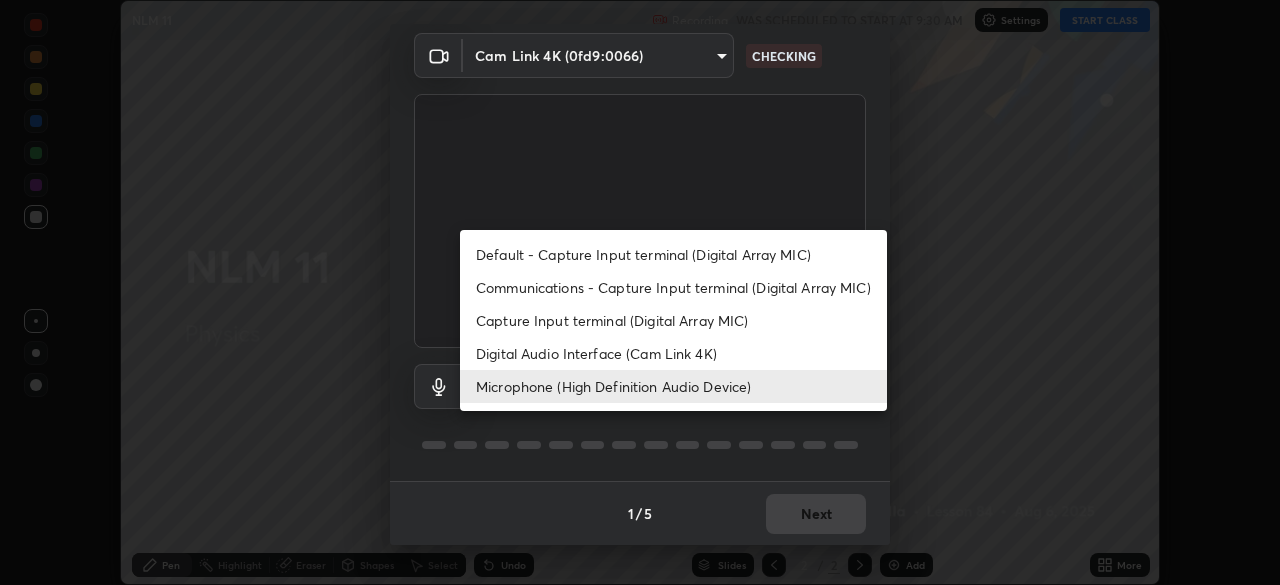 click on "Default - Capture Input terminal (Digital Array MIC)" at bounding box center [673, 254] 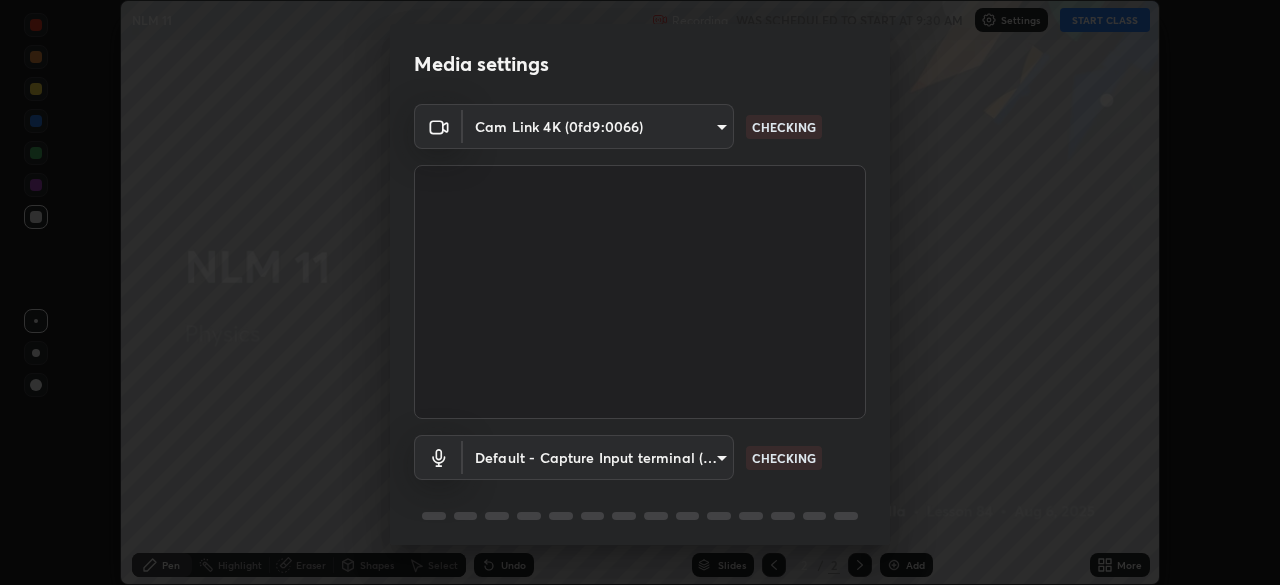 scroll, scrollTop: 71, scrollLeft: 0, axis: vertical 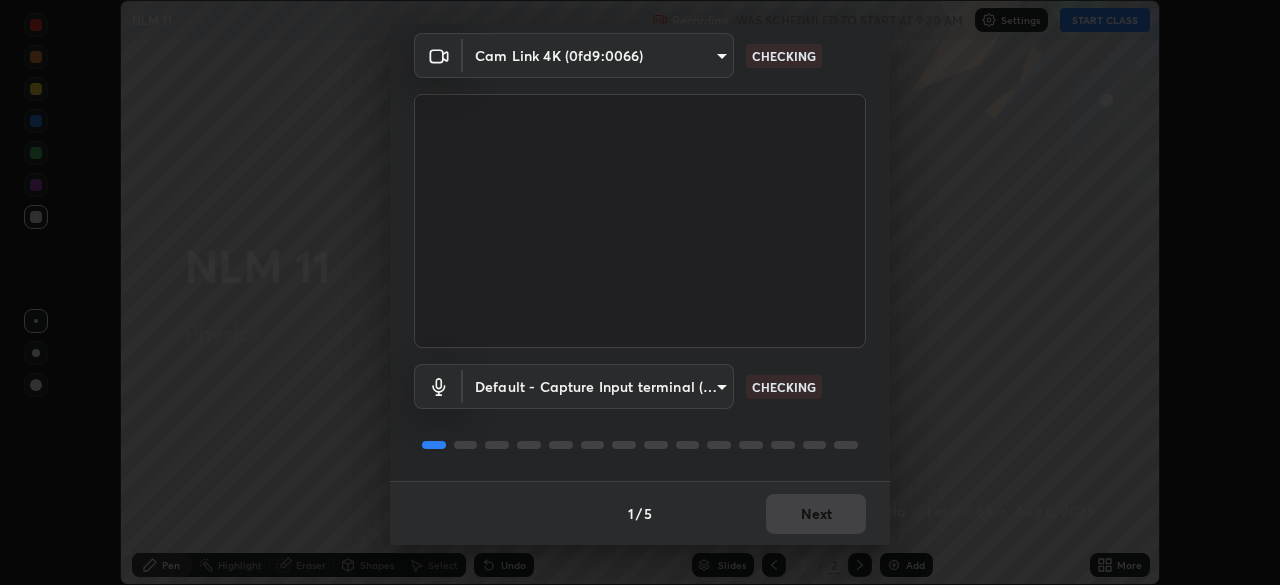 click on "Erase all NLM 11 Recording WAS SCHEDULED TO START AT  9:30 AM Settings START CLASS Setting up your live class NLM 11 • L84 of Physics [FIRST] [LAST] Pen Highlight Eraser Shapes Select Undo Slides 2 / 2 Add More No doubts shared Encourage your learners to ask a doubt for better clarity Report an issue Reason for reporting Buffering Chat not working Audio - Video sync issue Educator video quality low ​ Attach an image Report Media settings Cam Link 4K ([DEVICE_ID]) [DEVICE_ID] CHECKING Default - Capture Input terminal (Digital Array MIC) default CHECKING 1 / 5 Next" at bounding box center [640, 292] 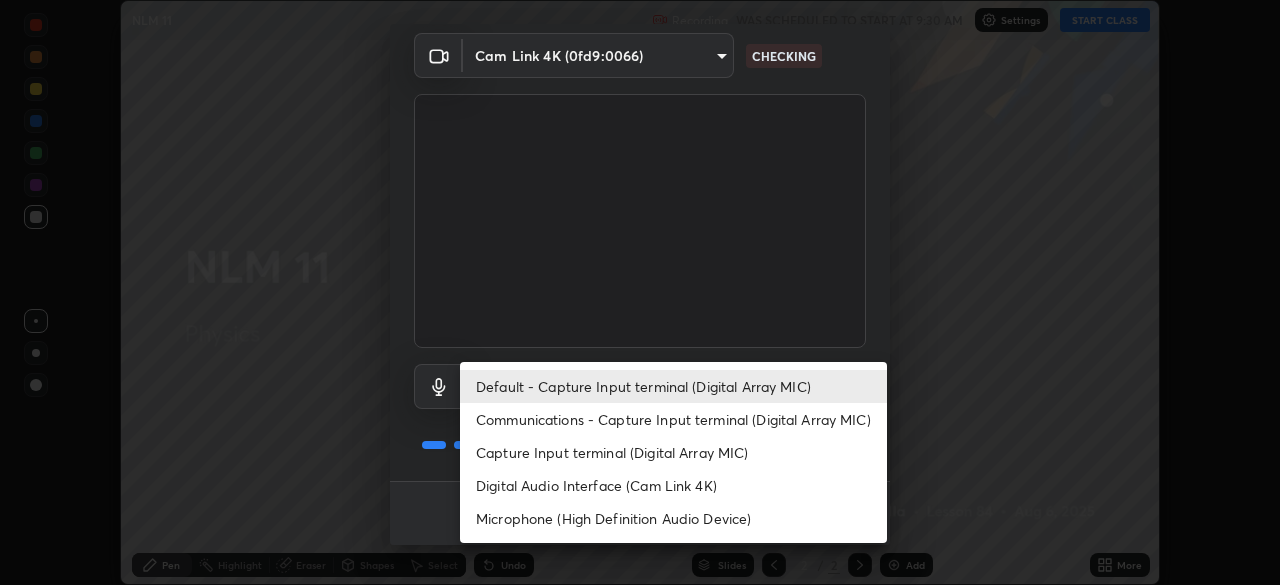 click on "Microphone (High Definition Audio Device)" at bounding box center (673, 518) 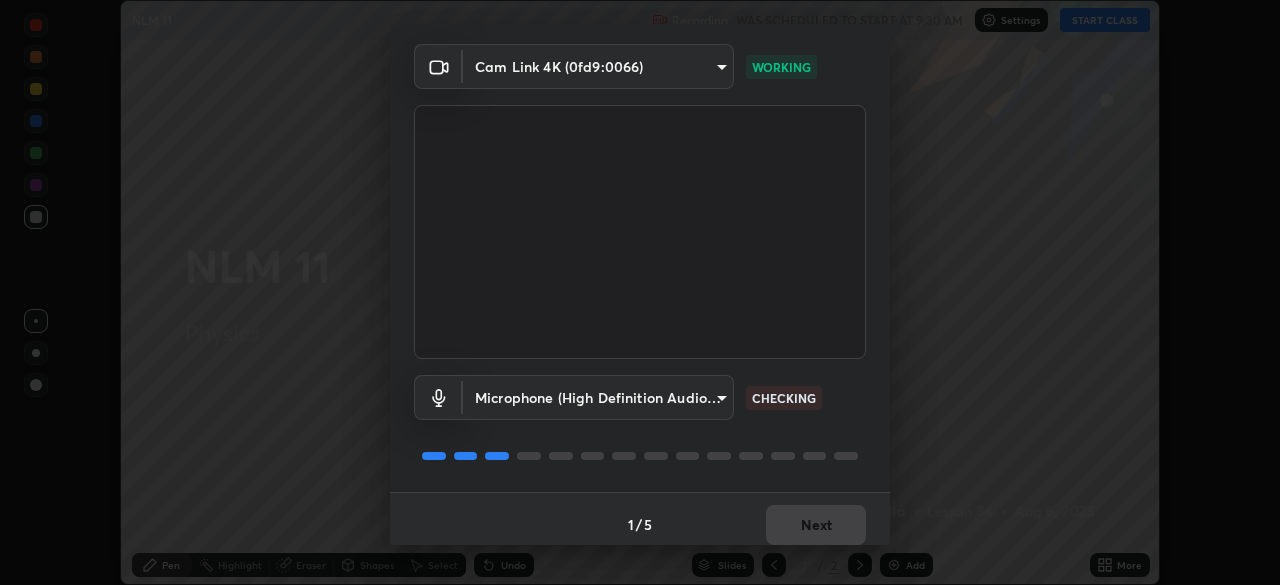 scroll, scrollTop: 71, scrollLeft: 0, axis: vertical 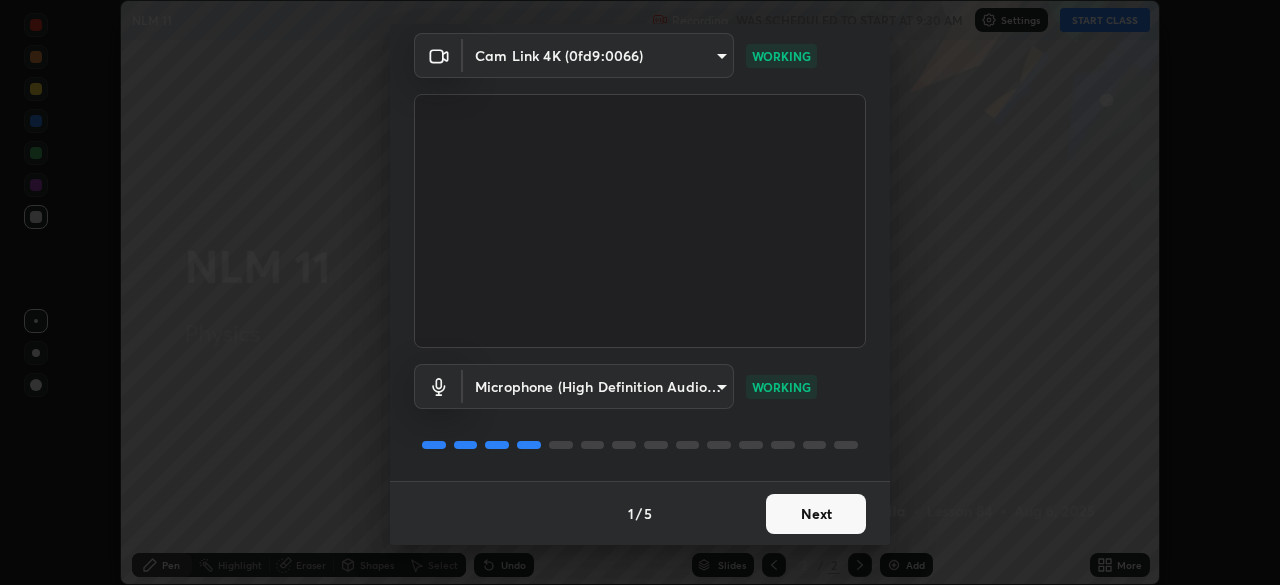click on "Next" at bounding box center (816, 514) 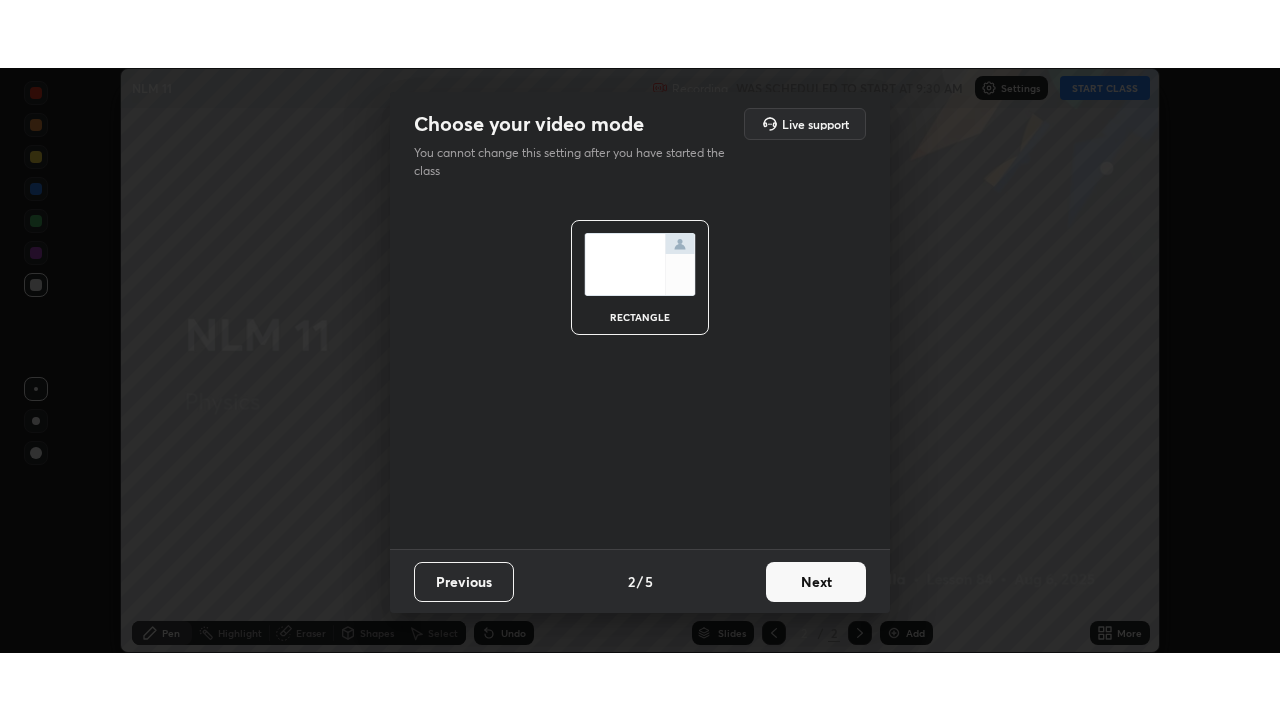 scroll, scrollTop: 0, scrollLeft: 0, axis: both 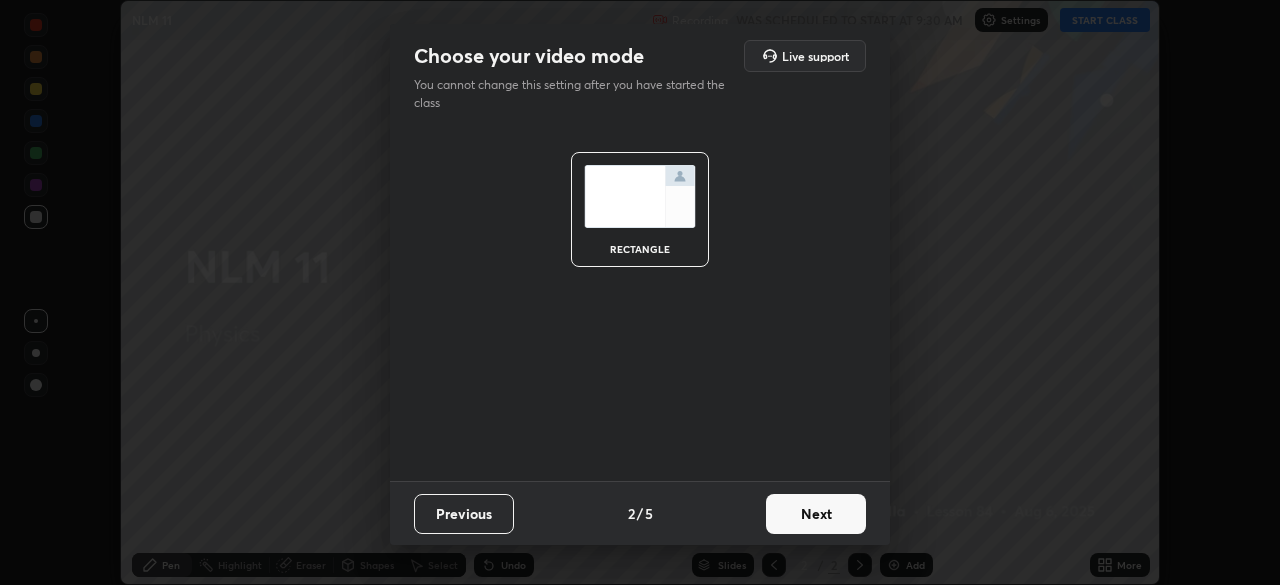 click on "Next" at bounding box center (816, 514) 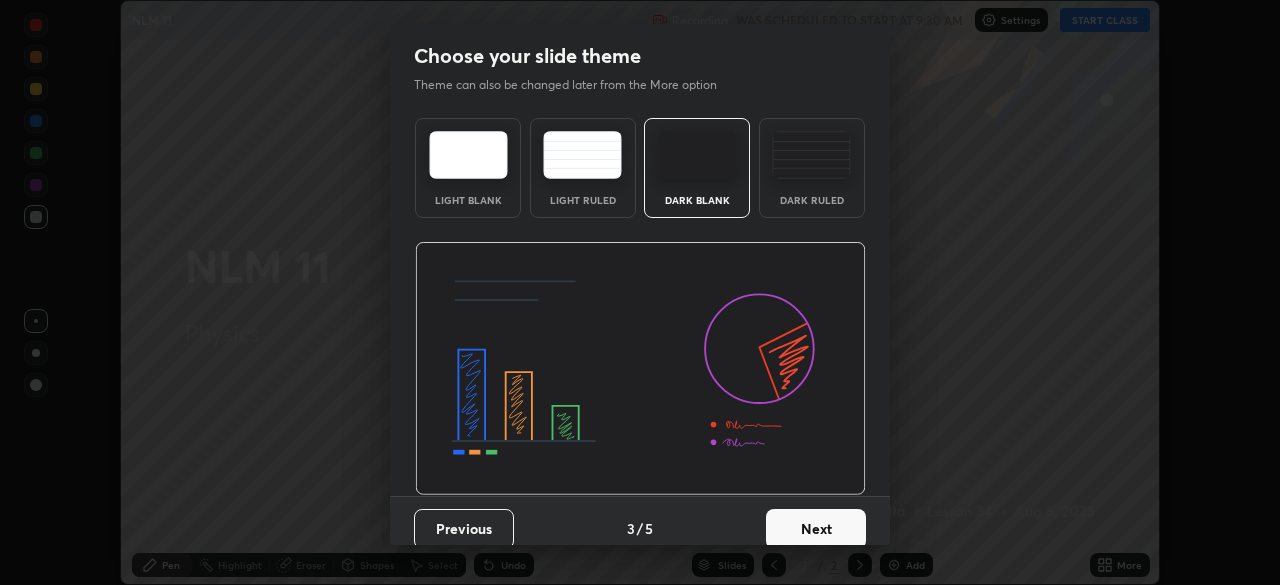 click on "Next" at bounding box center [816, 529] 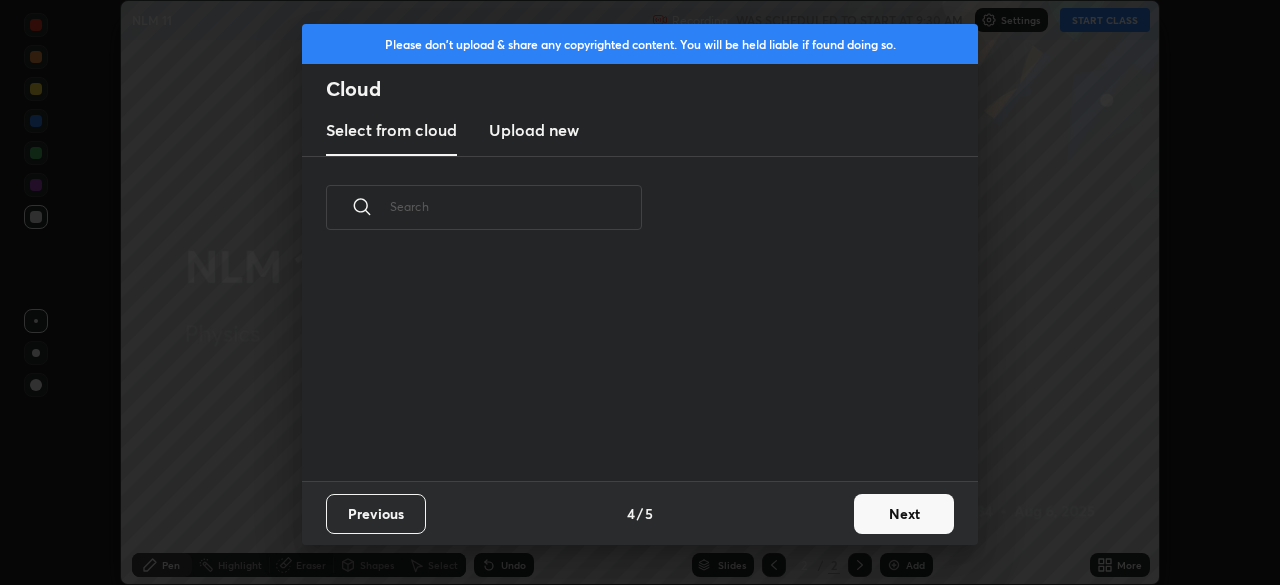 click on "Next" at bounding box center (904, 514) 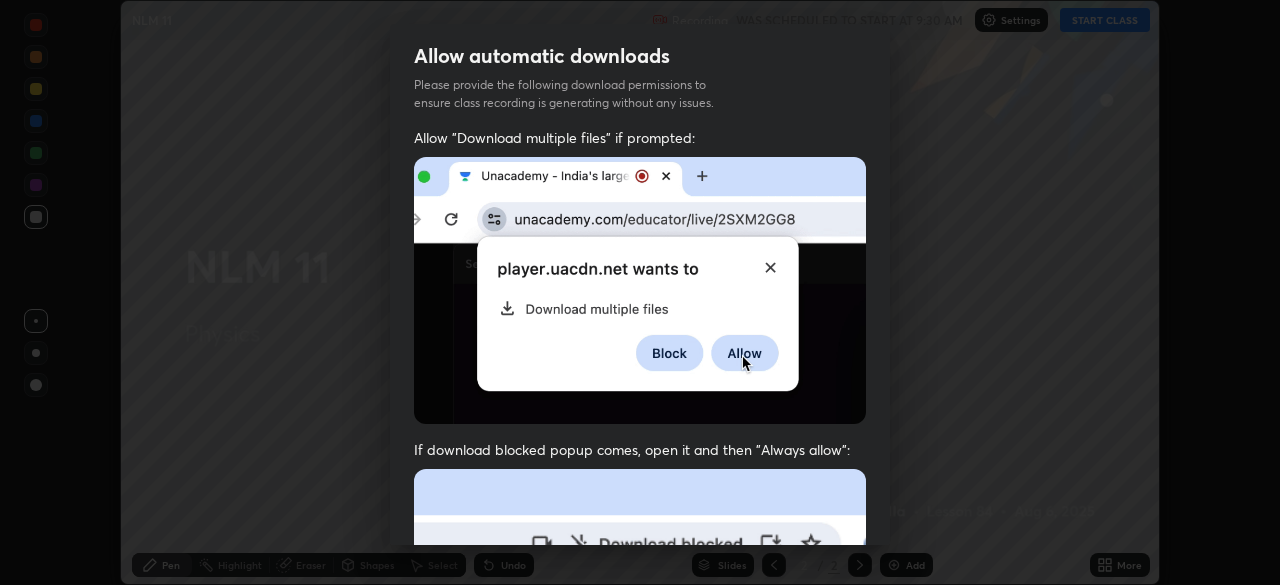 click on "Allow automatic downloads Please provide the following download permissions to ensure class recording is generating without any issues. Allow "Download multiple files" if prompted: If download blocked popup comes, open it and then "Always allow": I agree that if I don't provide required permissions, class recording will not be generated Previous 5 / 5 Done" at bounding box center [640, 292] 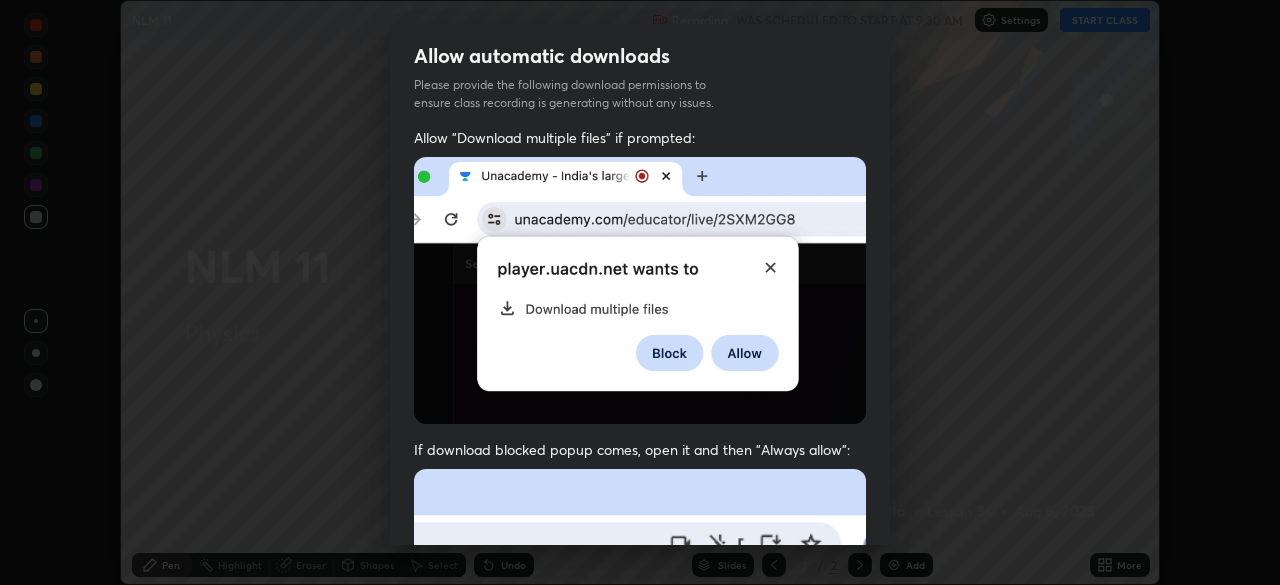 click on "I agree that if I don't provide required permissions, class recording will not be generated" at bounding box center [657, 934] 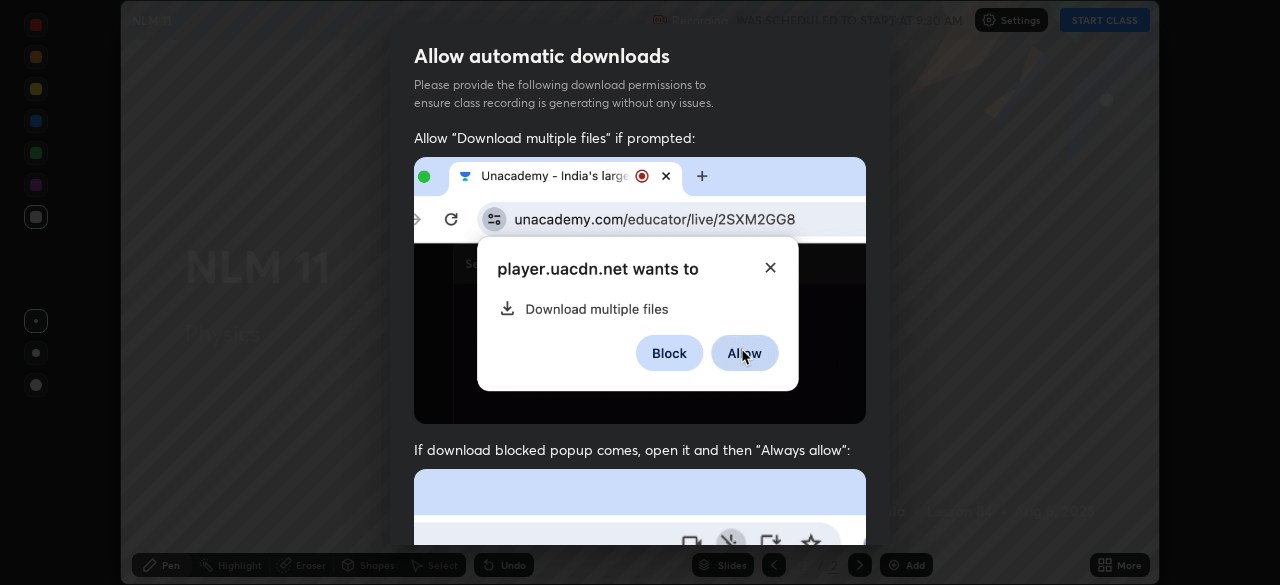 click on "Done" at bounding box center [816, 1003] 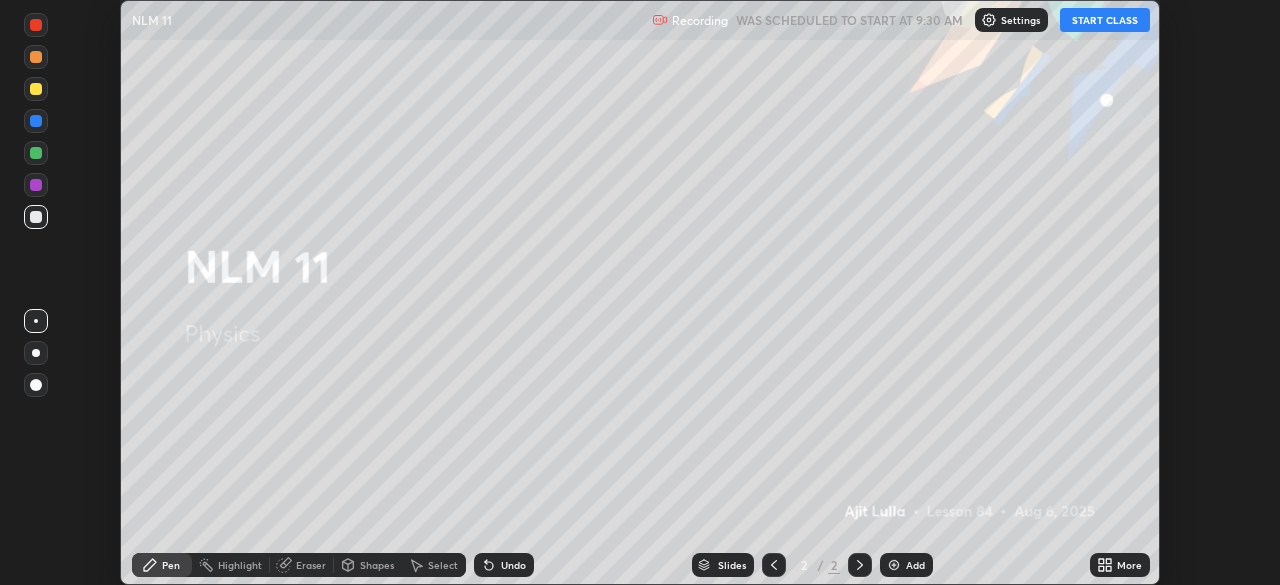 click on "START CLASS" at bounding box center (1105, 20) 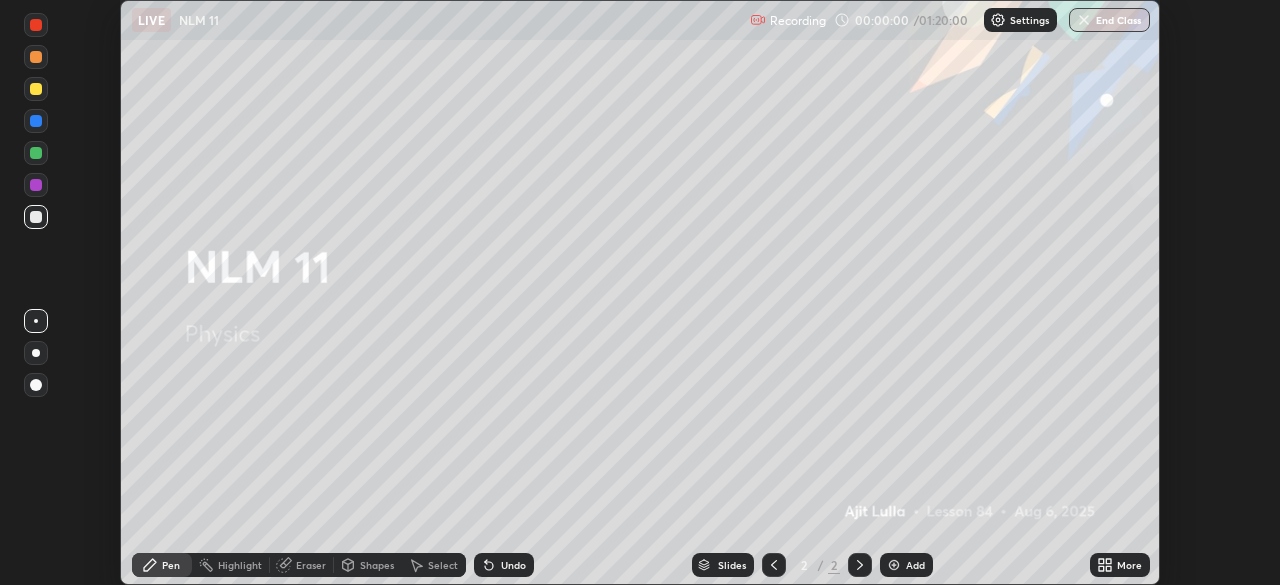 click 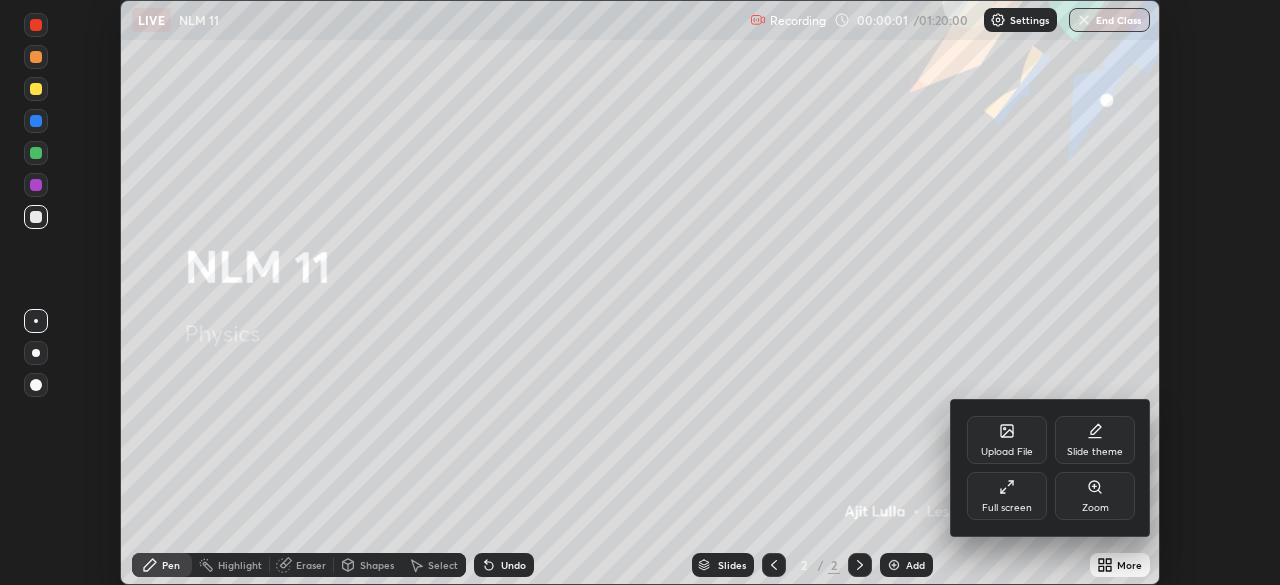 click on "Full screen" at bounding box center [1007, 496] 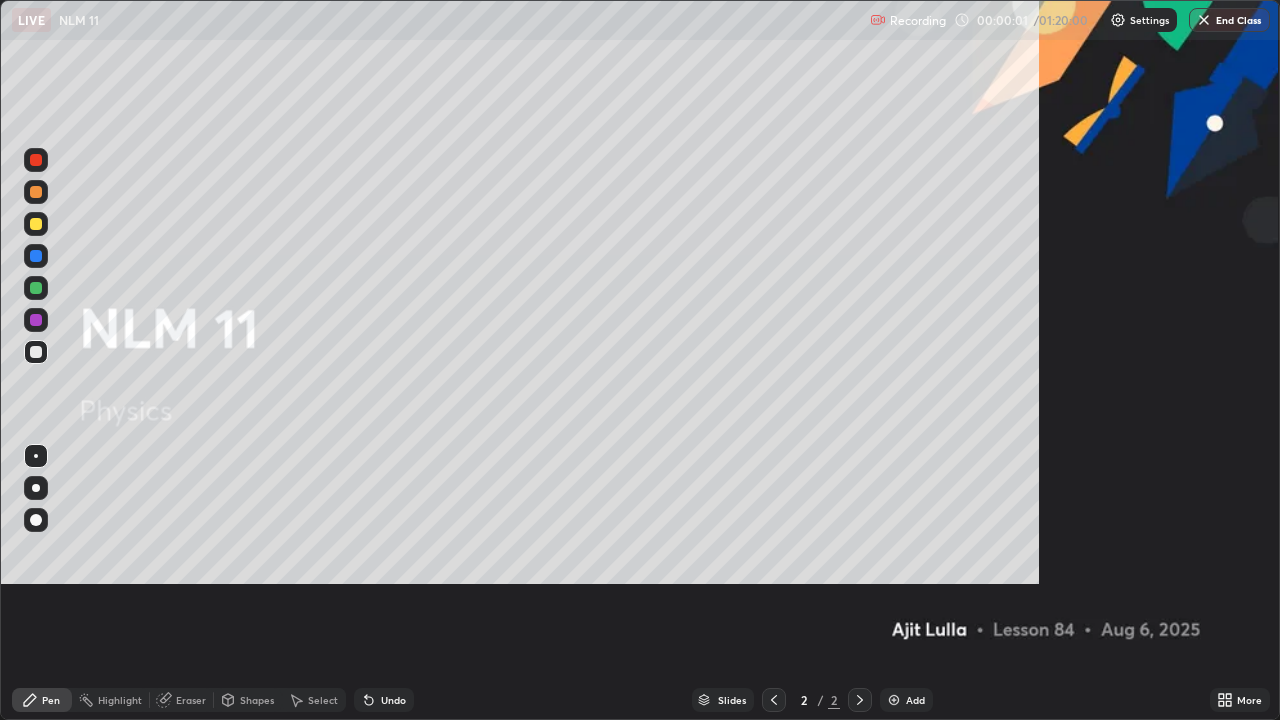 scroll, scrollTop: 99280, scrollLeft: 98720, axis: both 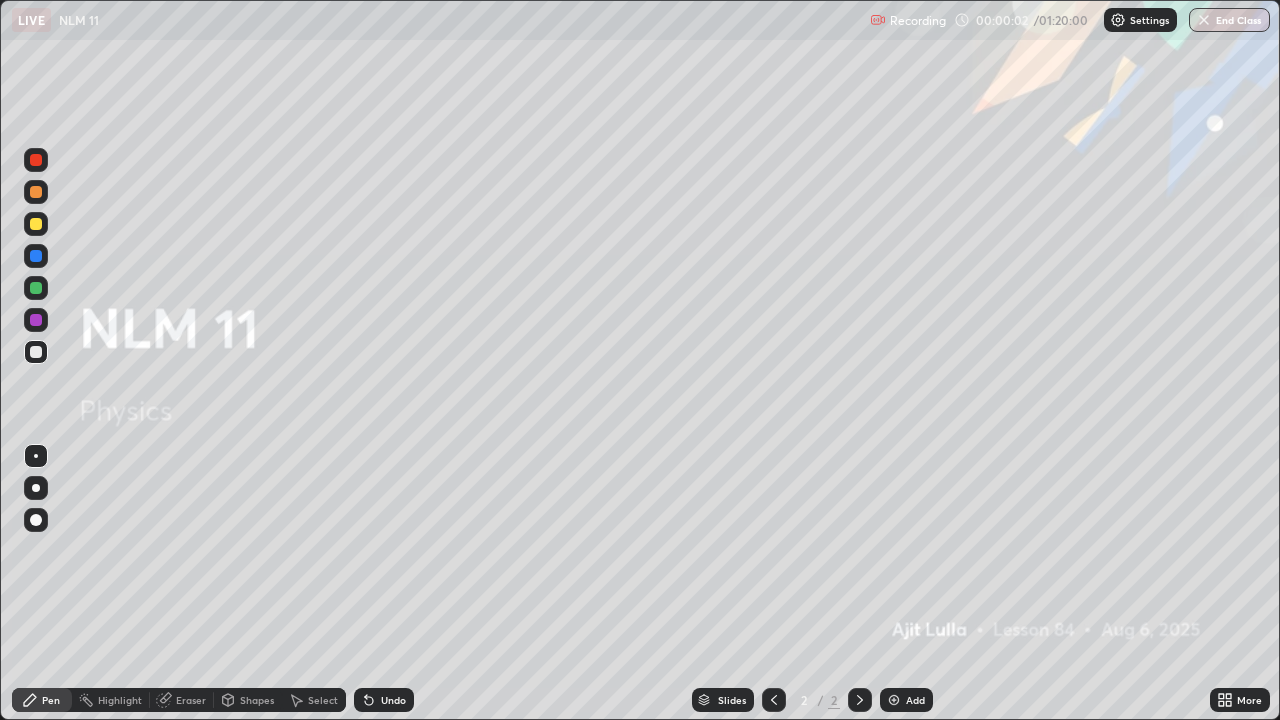 click on "Add" at bounding box center [906, 700] 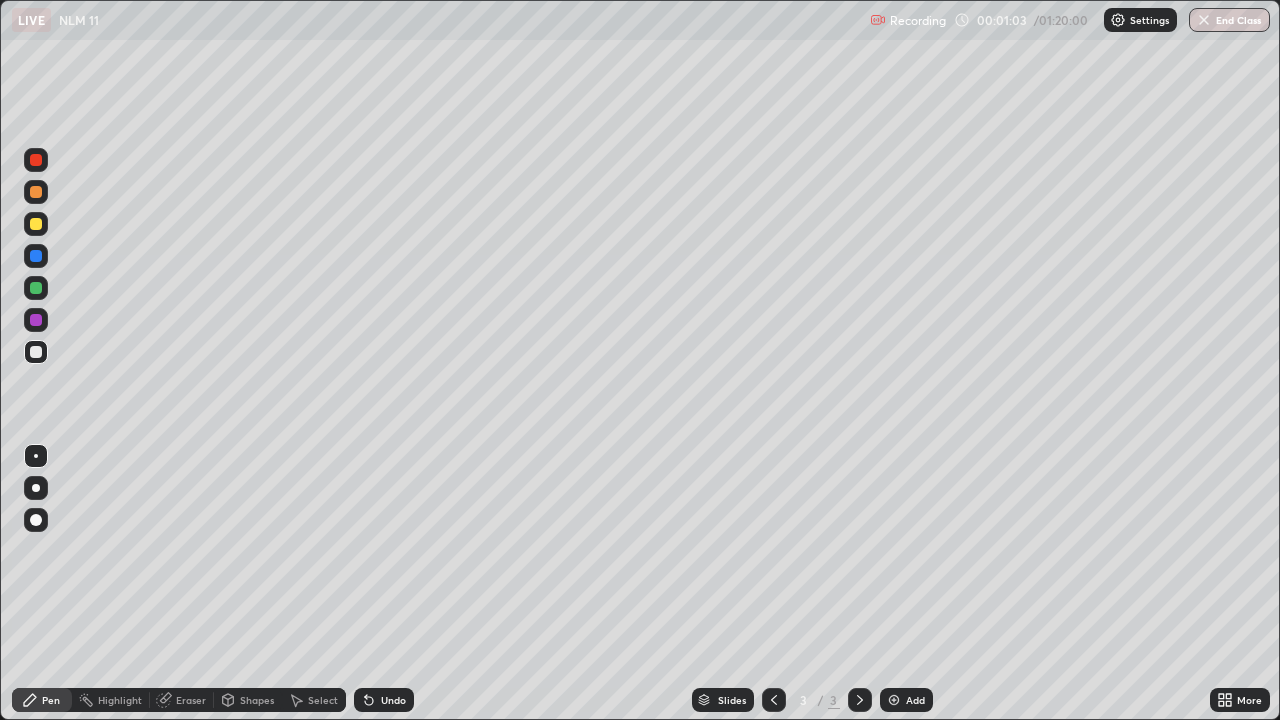 click 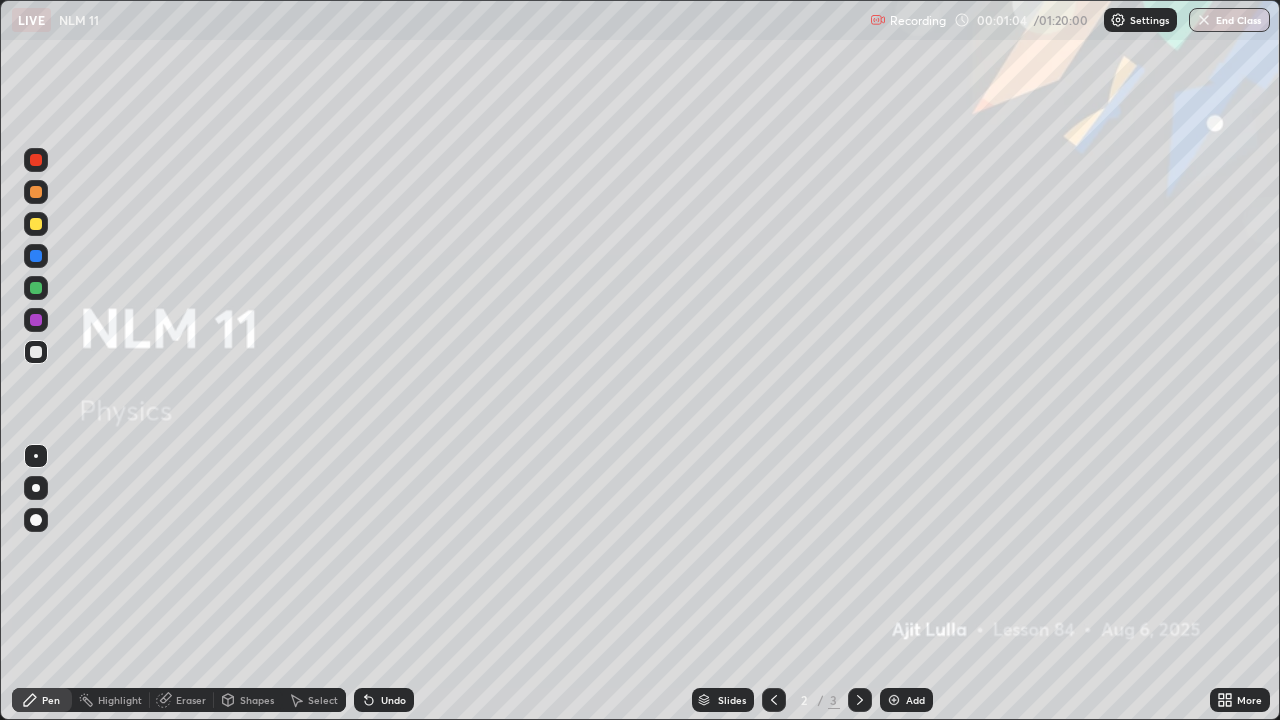 click on "Add" at bounding box center [915, 700] 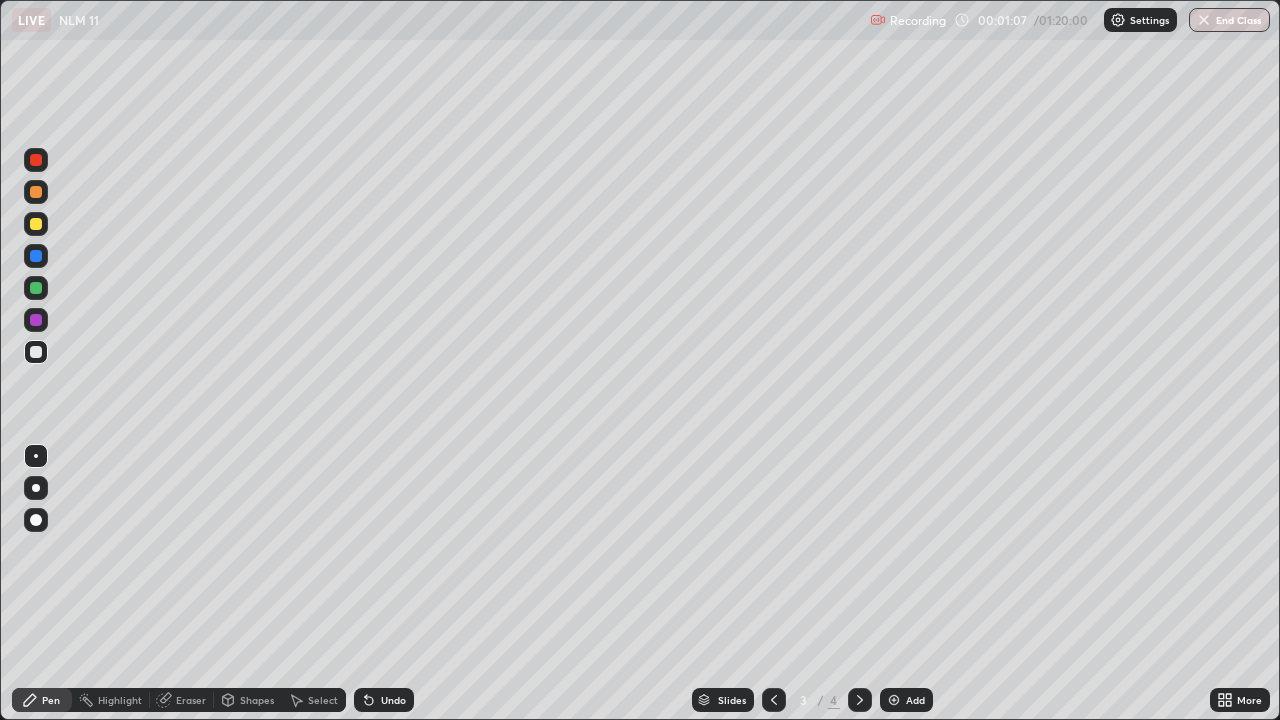 click at bounding box center [36, 224] 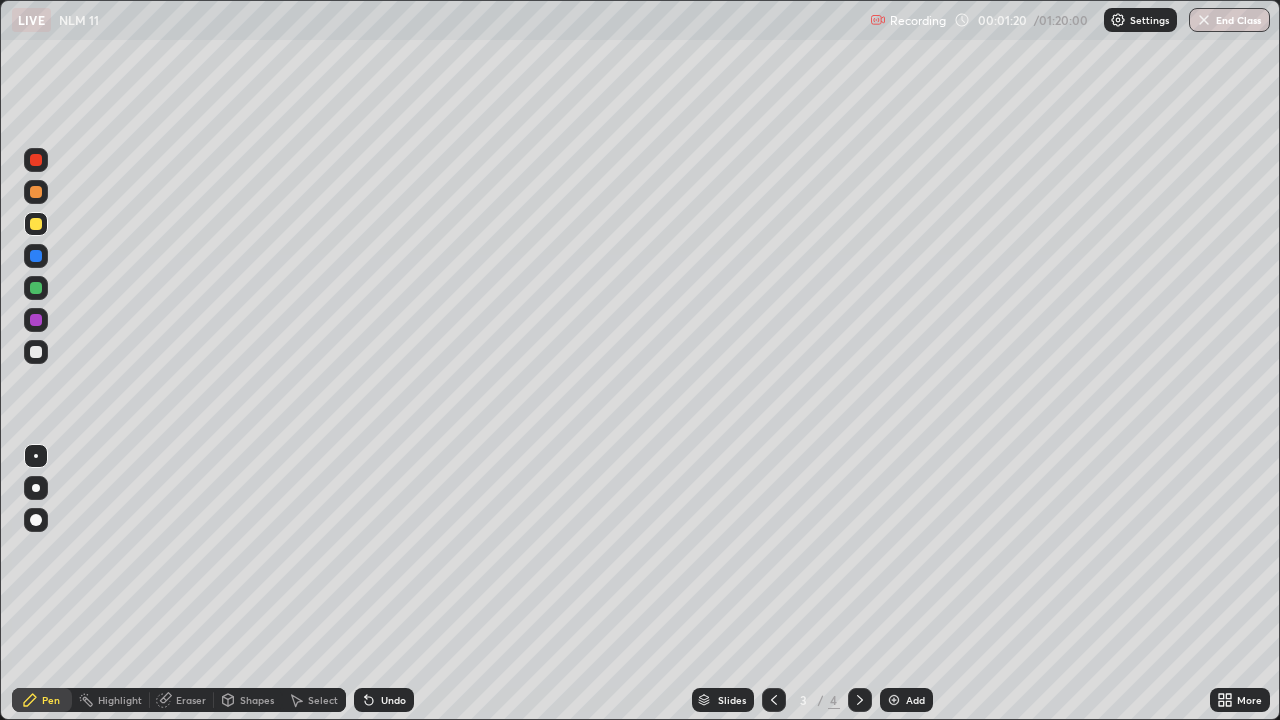 click on "Select" at bounding box center (314, 700) 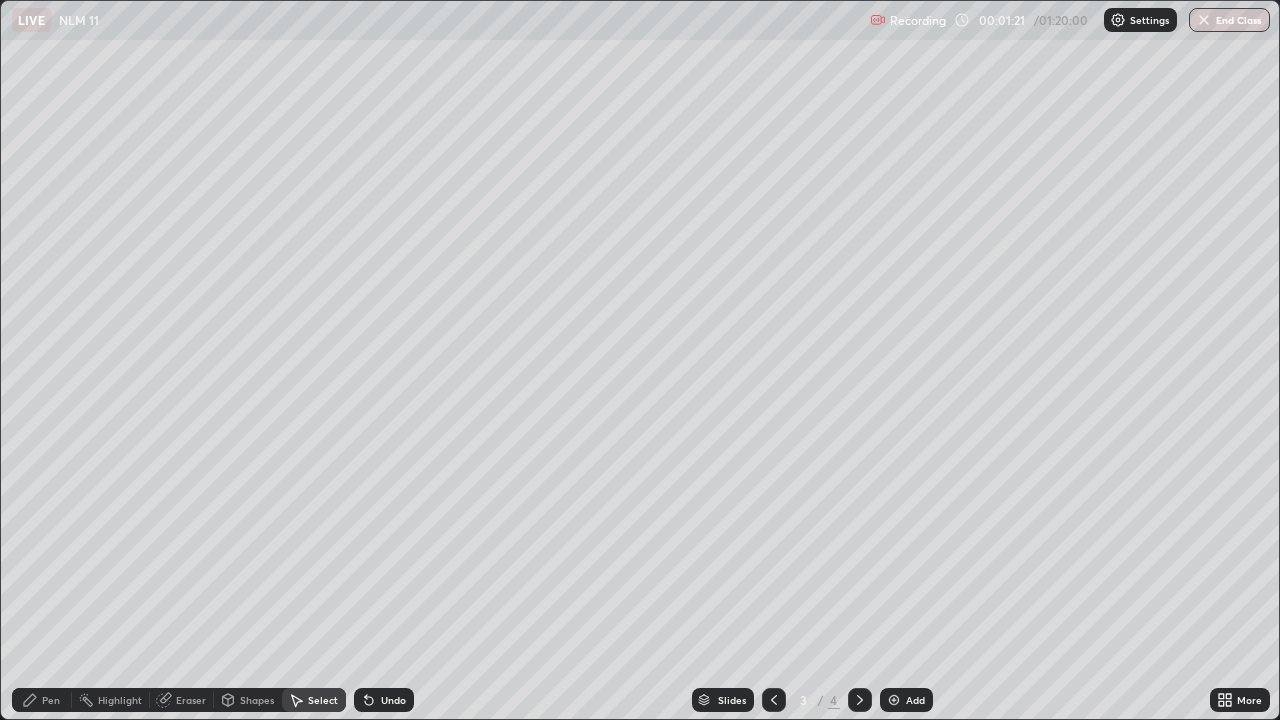 click on "Undo" at bounding box center [384, 700] 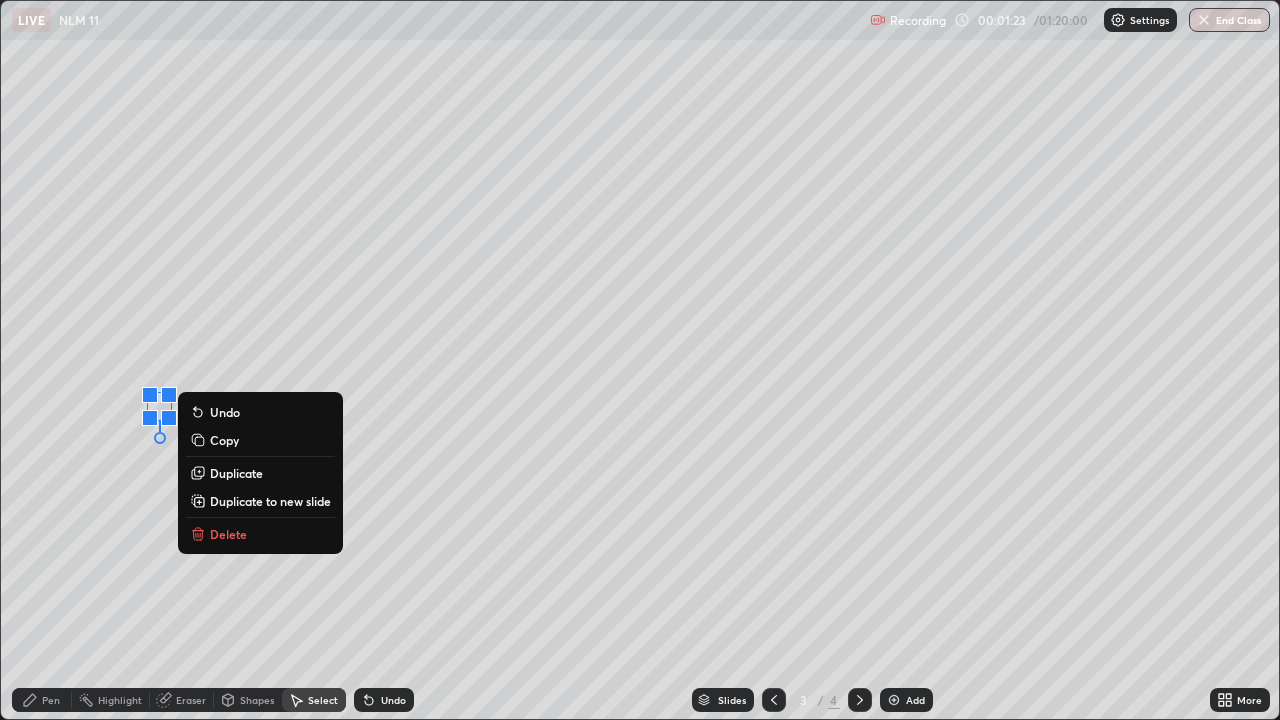 click on "Pen" at bounding box center (51, 700) 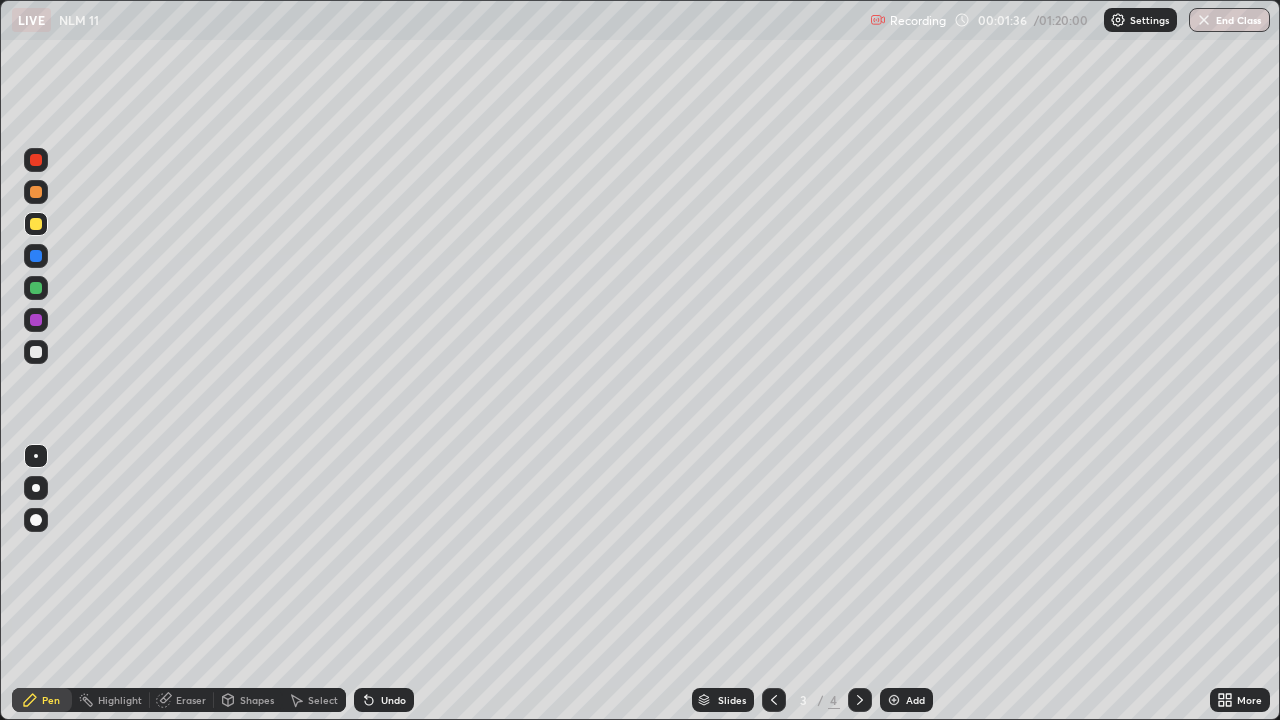 click at bounding box center (36, 352) 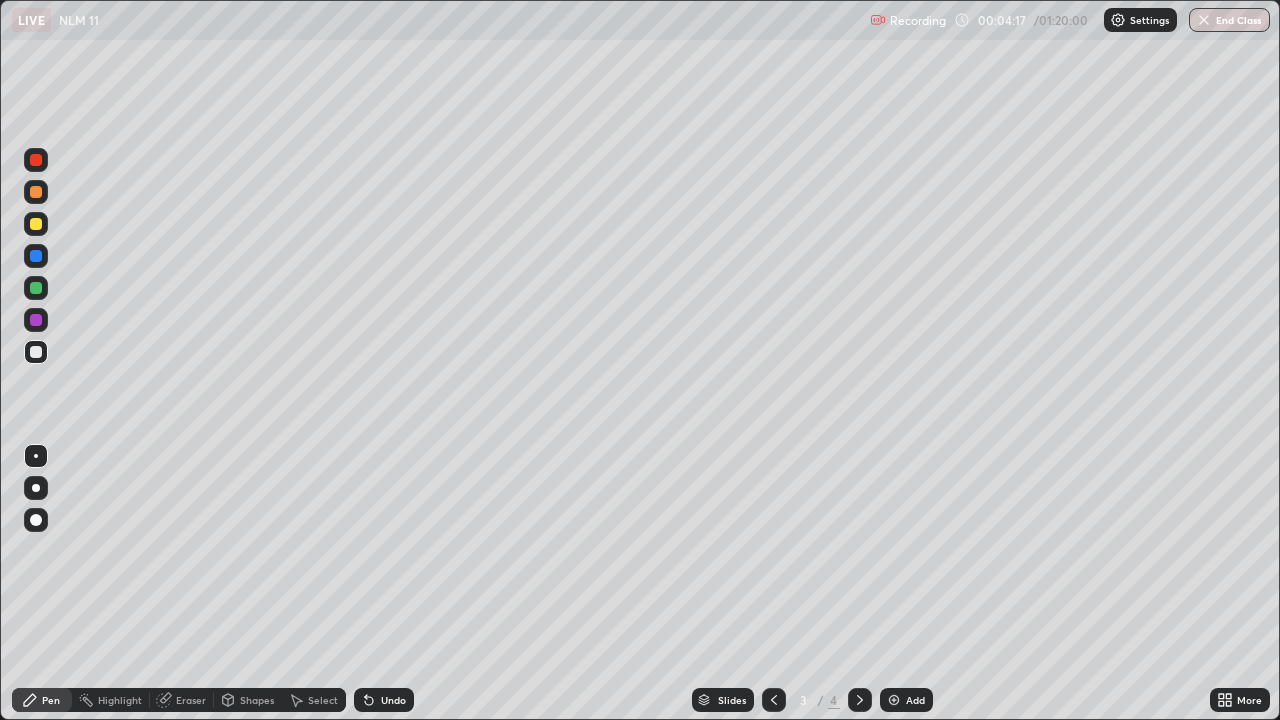 click 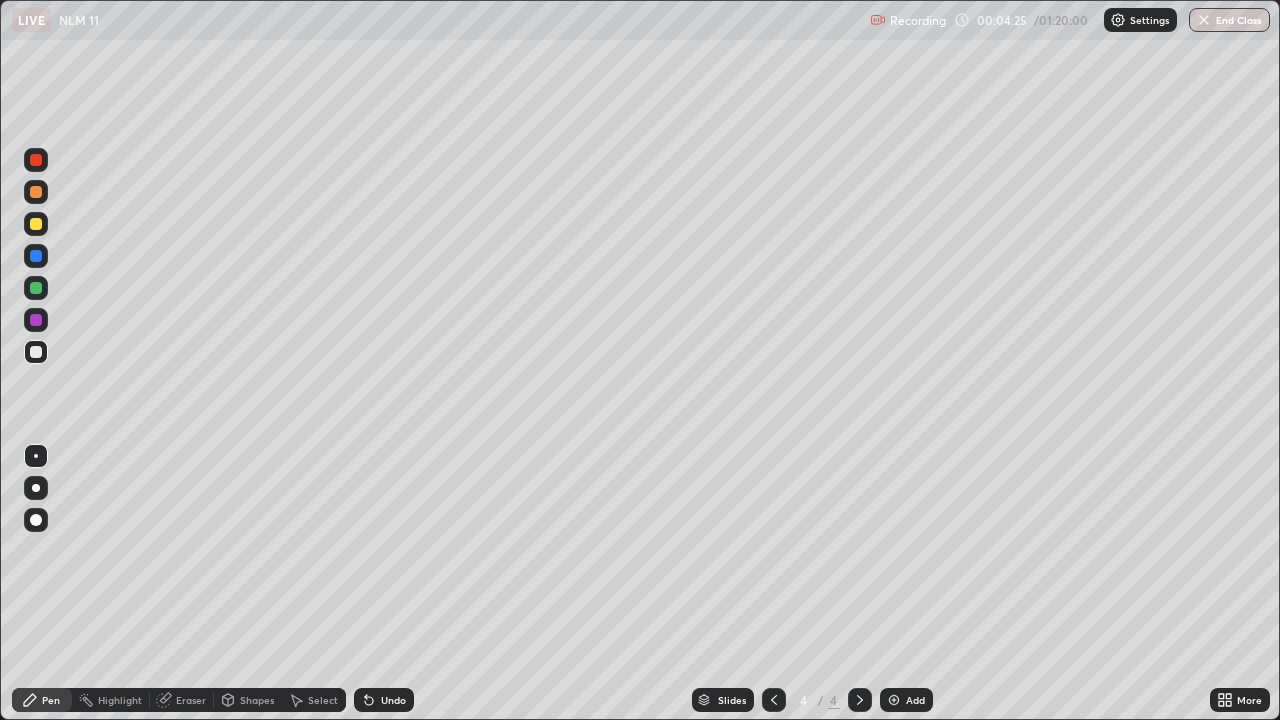 click 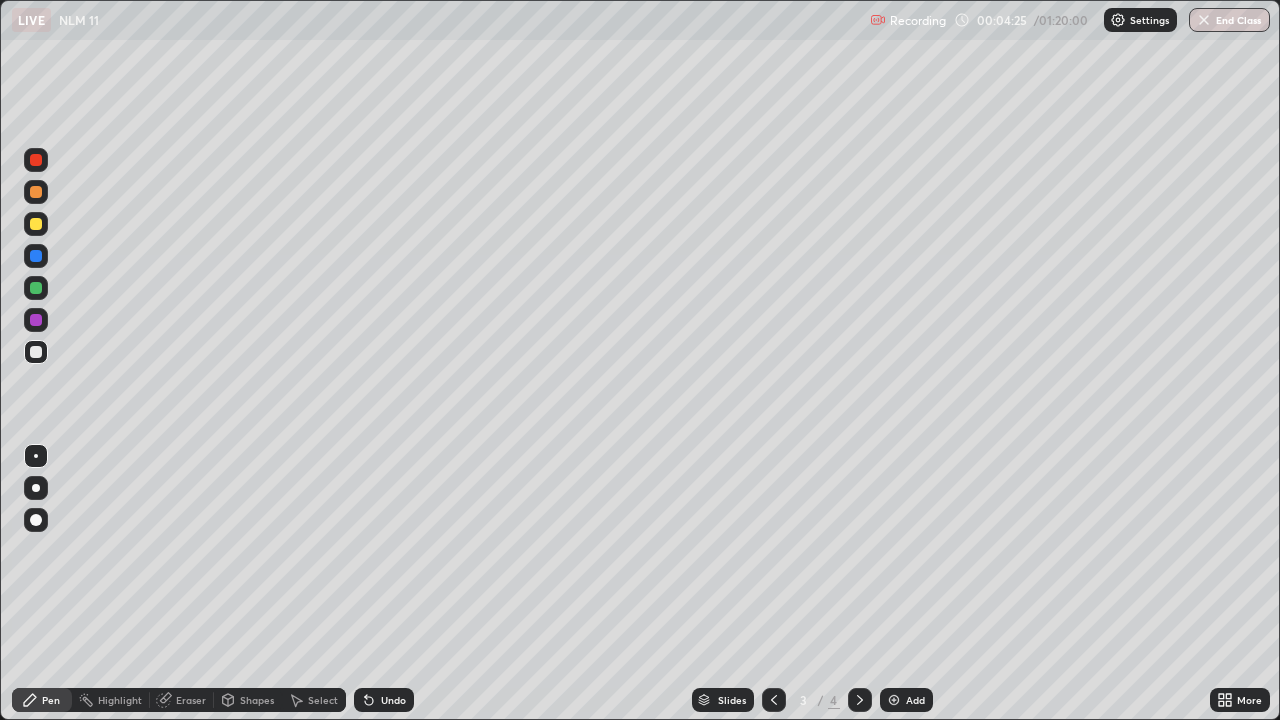 click on "Add" at bounding box center (906, 700) 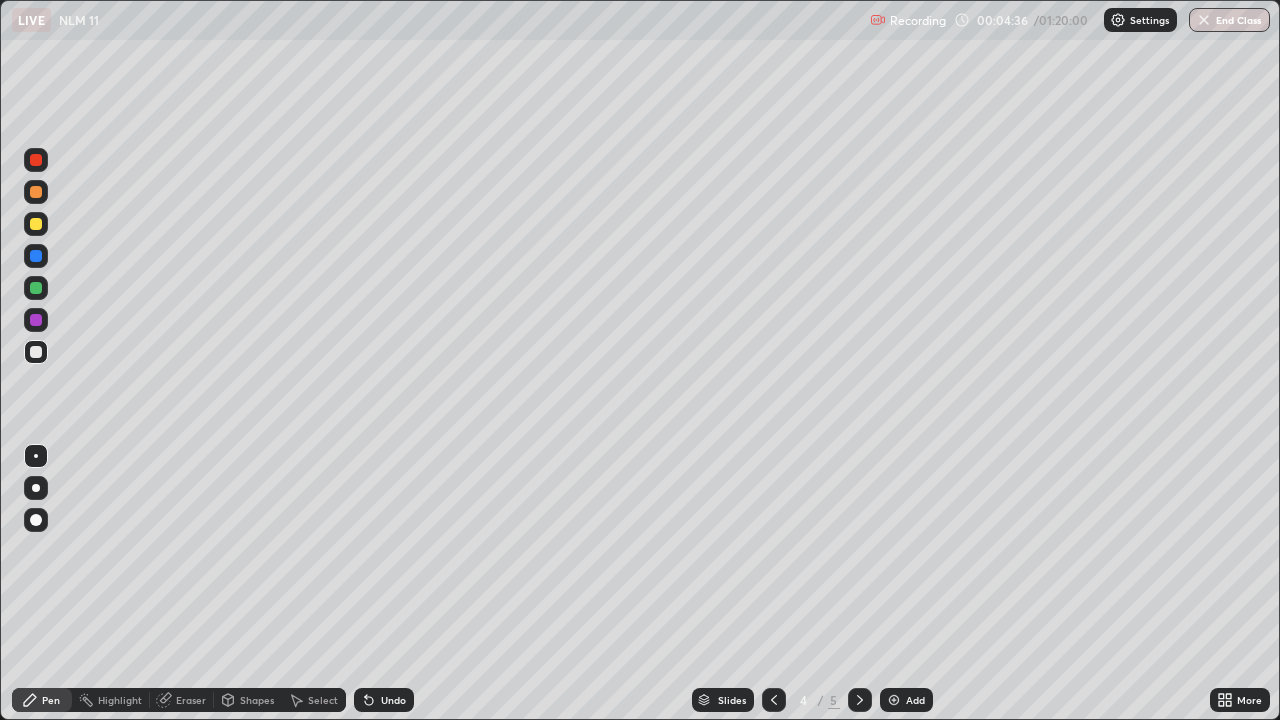 click at bounding box center (36, 224) 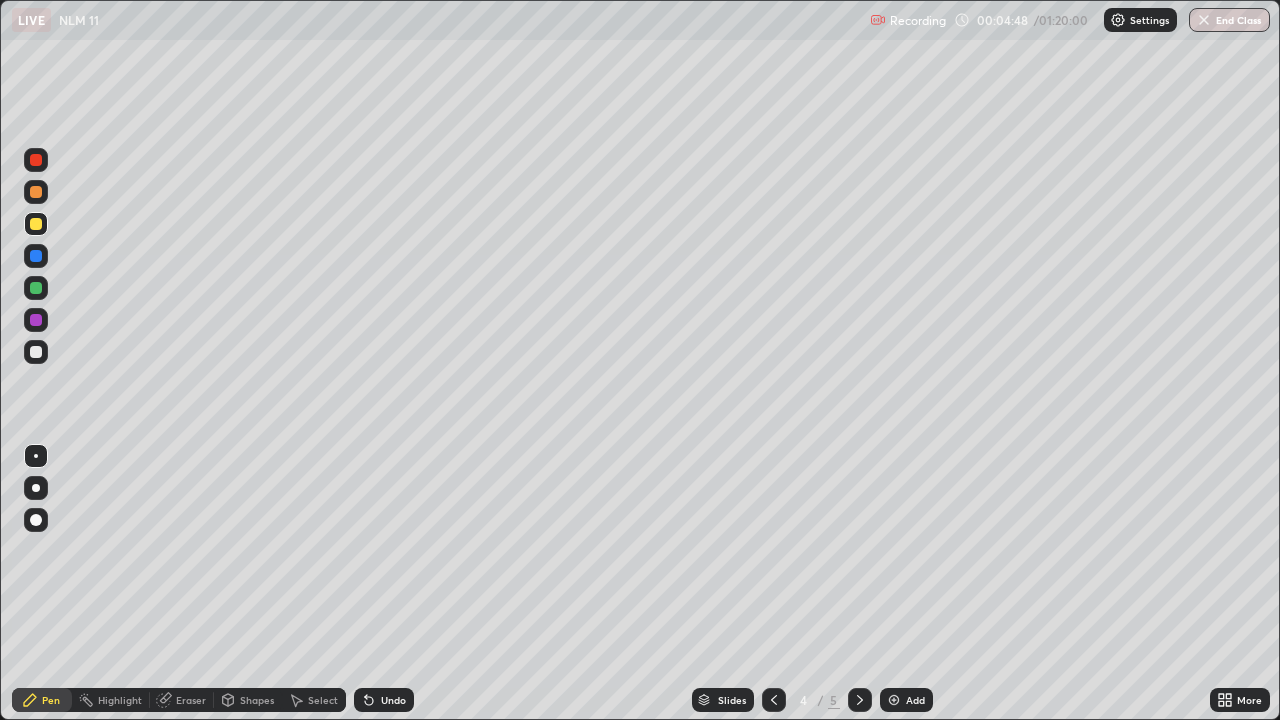 click at bounding box center [36, 352] 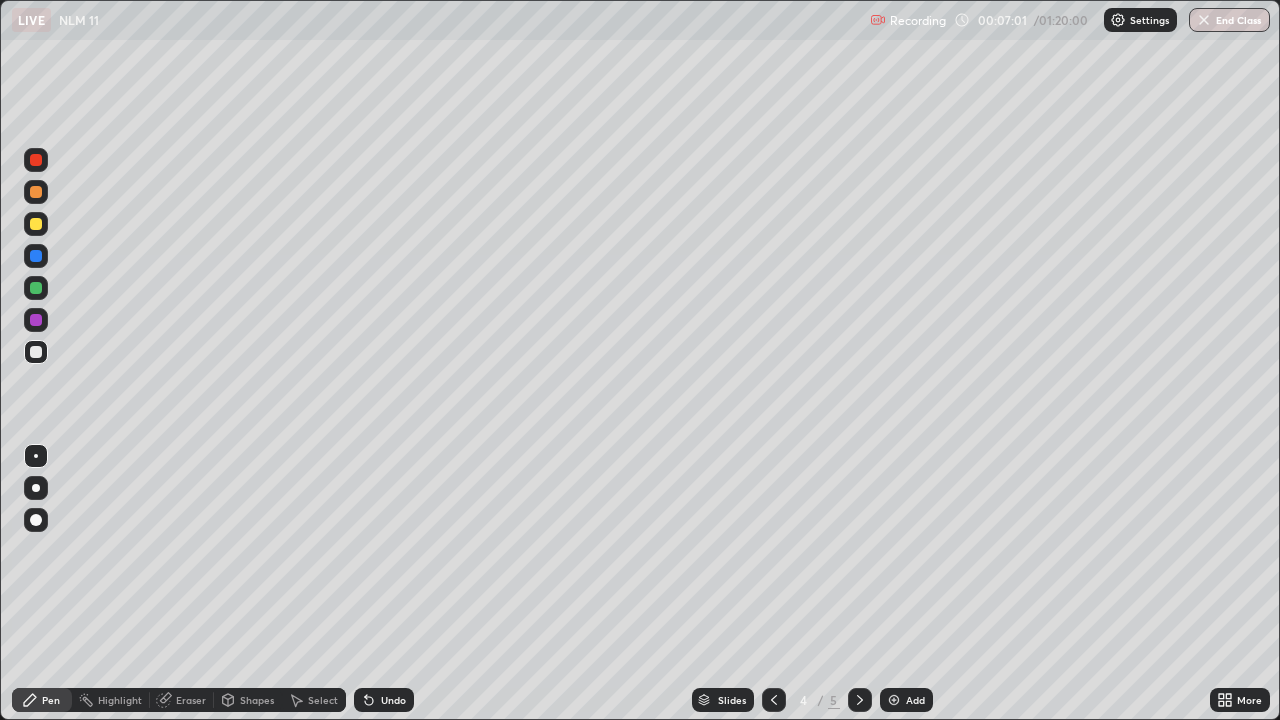 click on "Eraser" at bounding box center (191, 700) 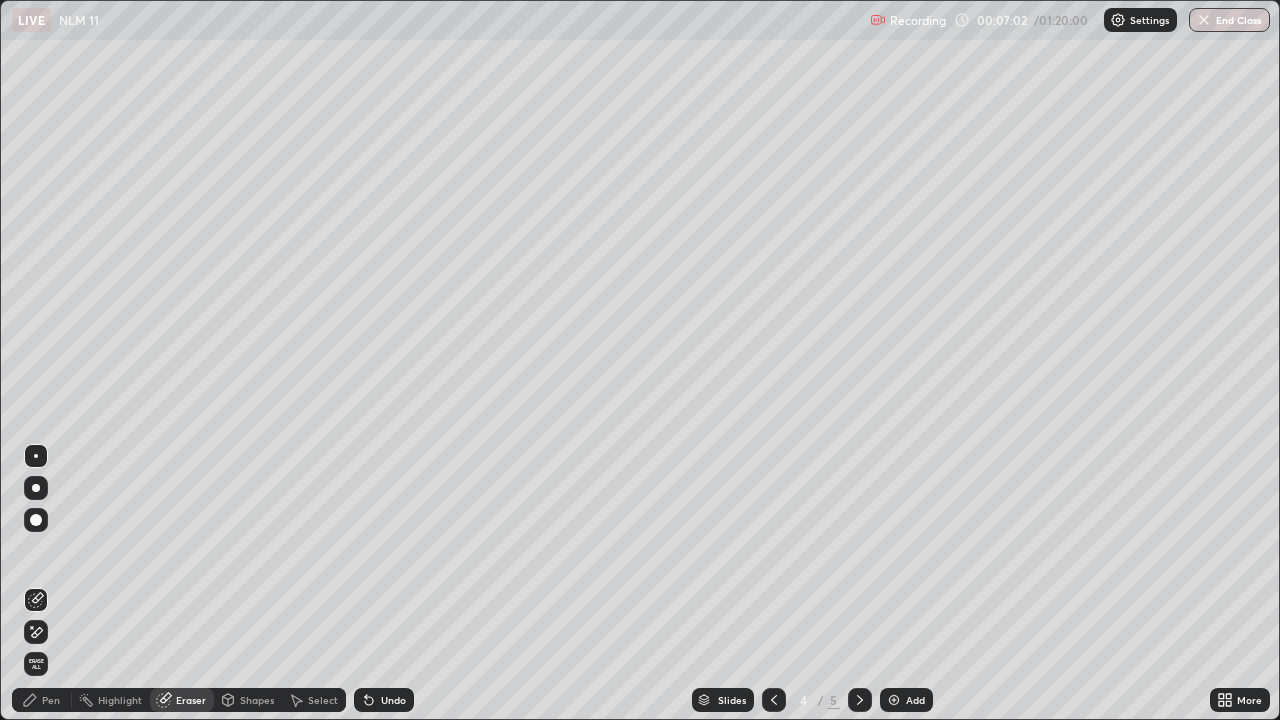 click 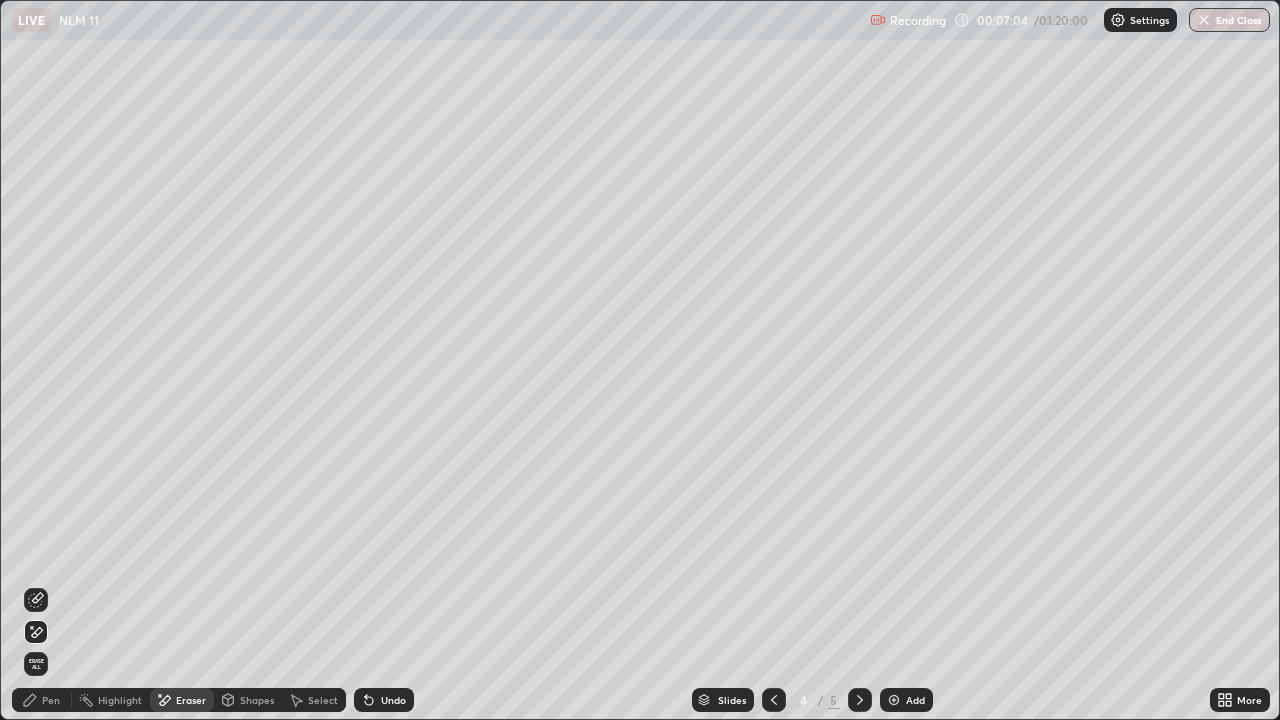 click on "Pen" at bounding box center (51, 700) 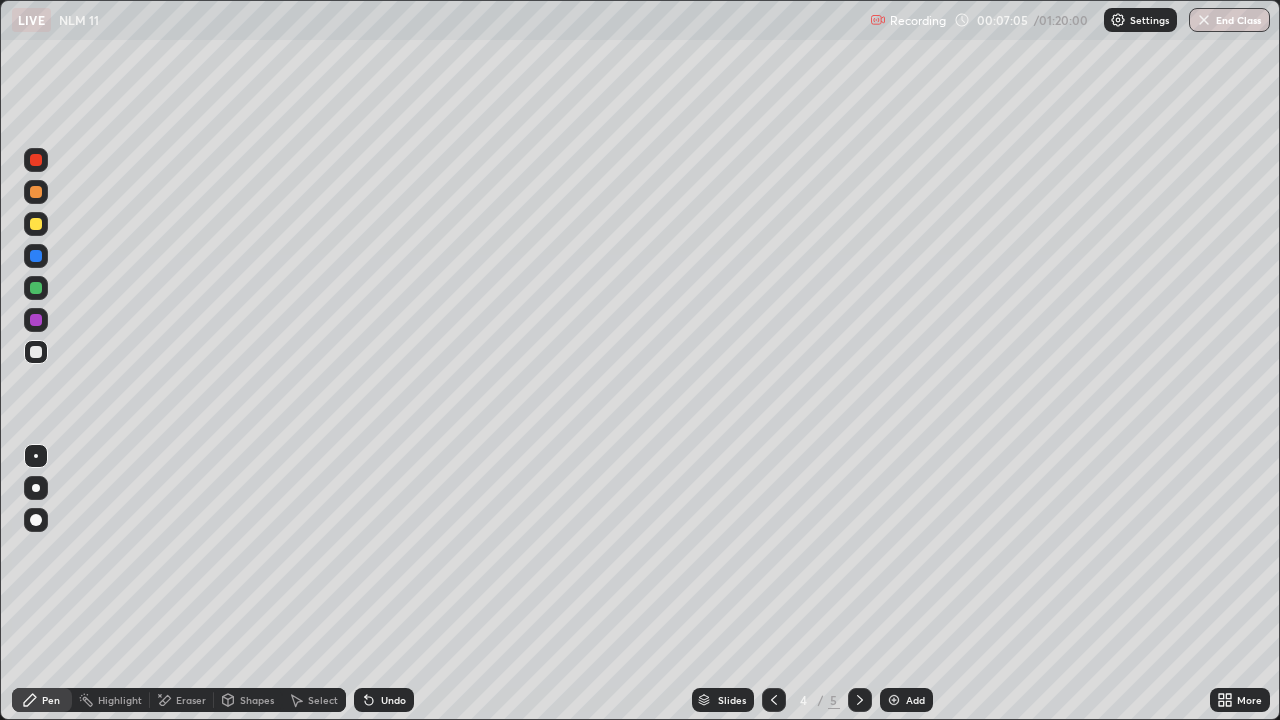 click on "Eraser" at bounding box center (191, 700) 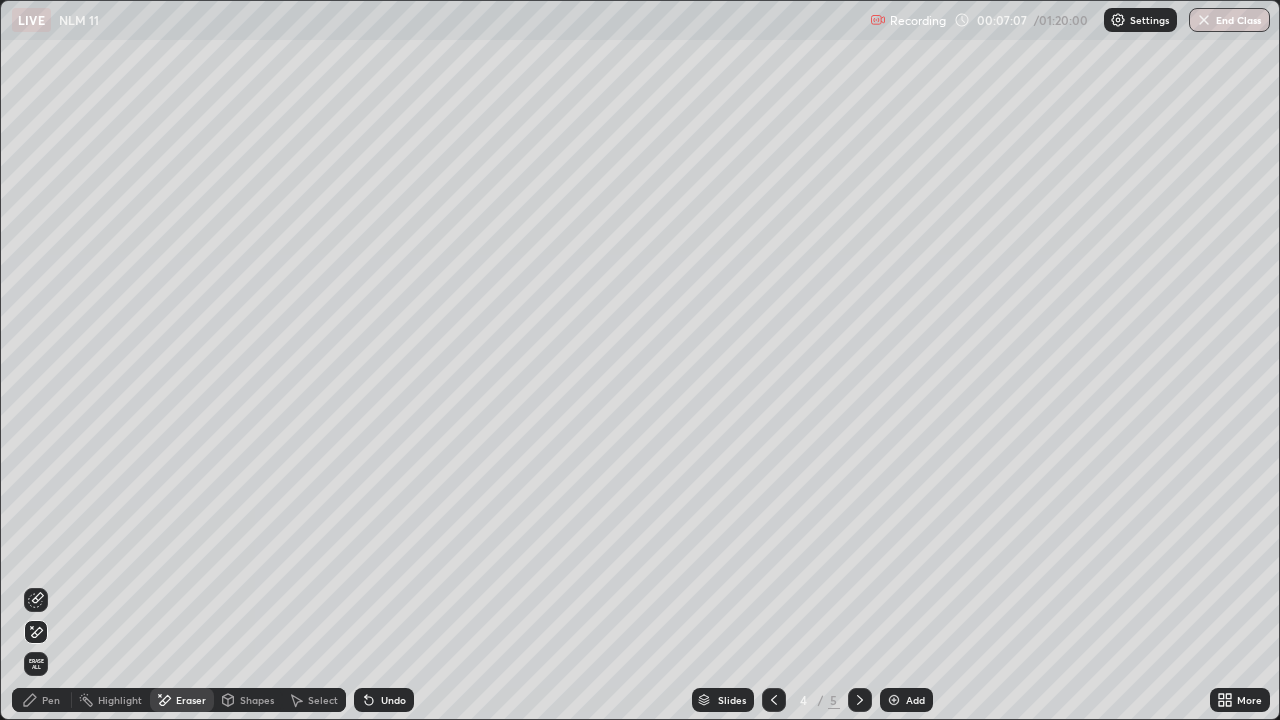 click on "Pen" at bounding box center (42, 700) 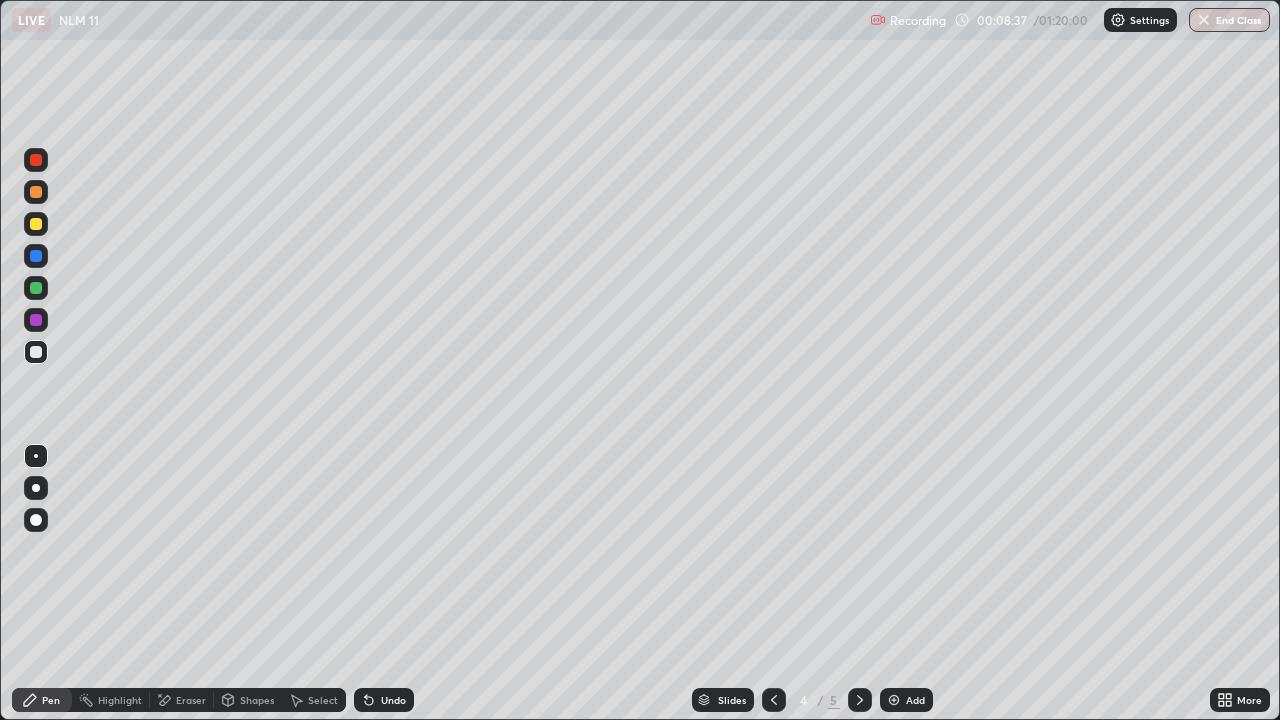 click on "Add" at bounding box center [915, 700] 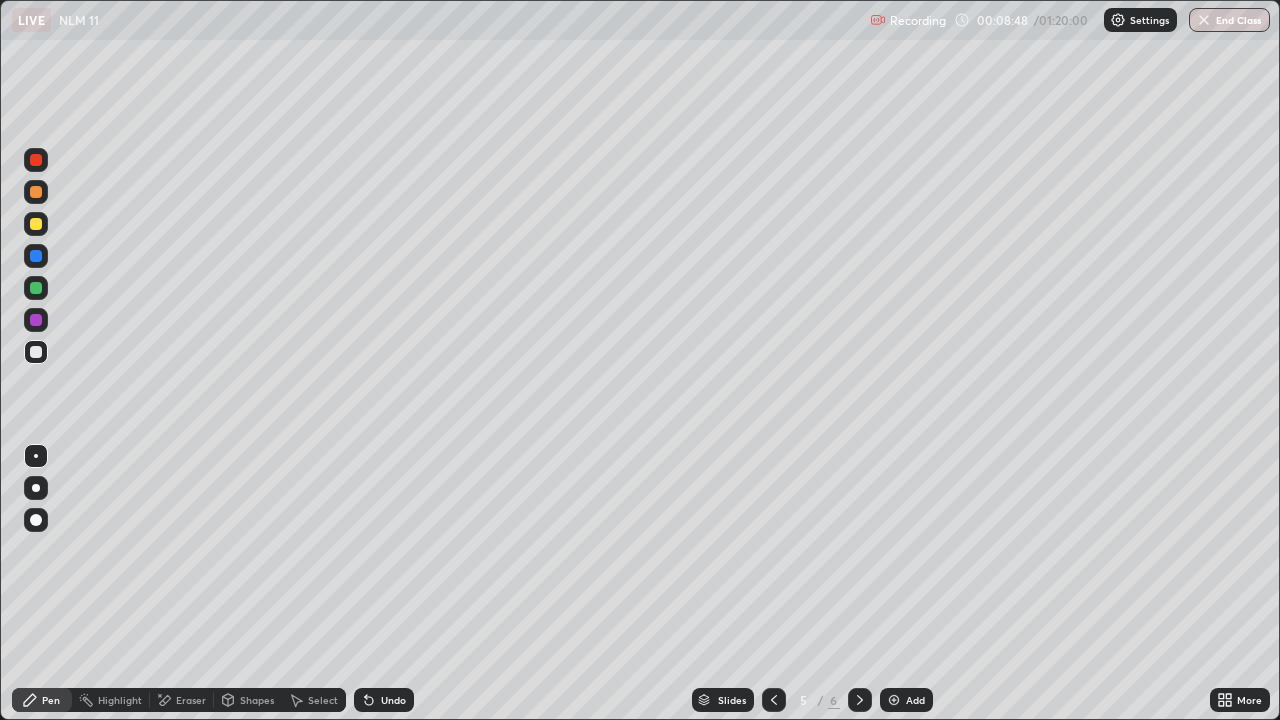 click at bounding box center (36, 224) 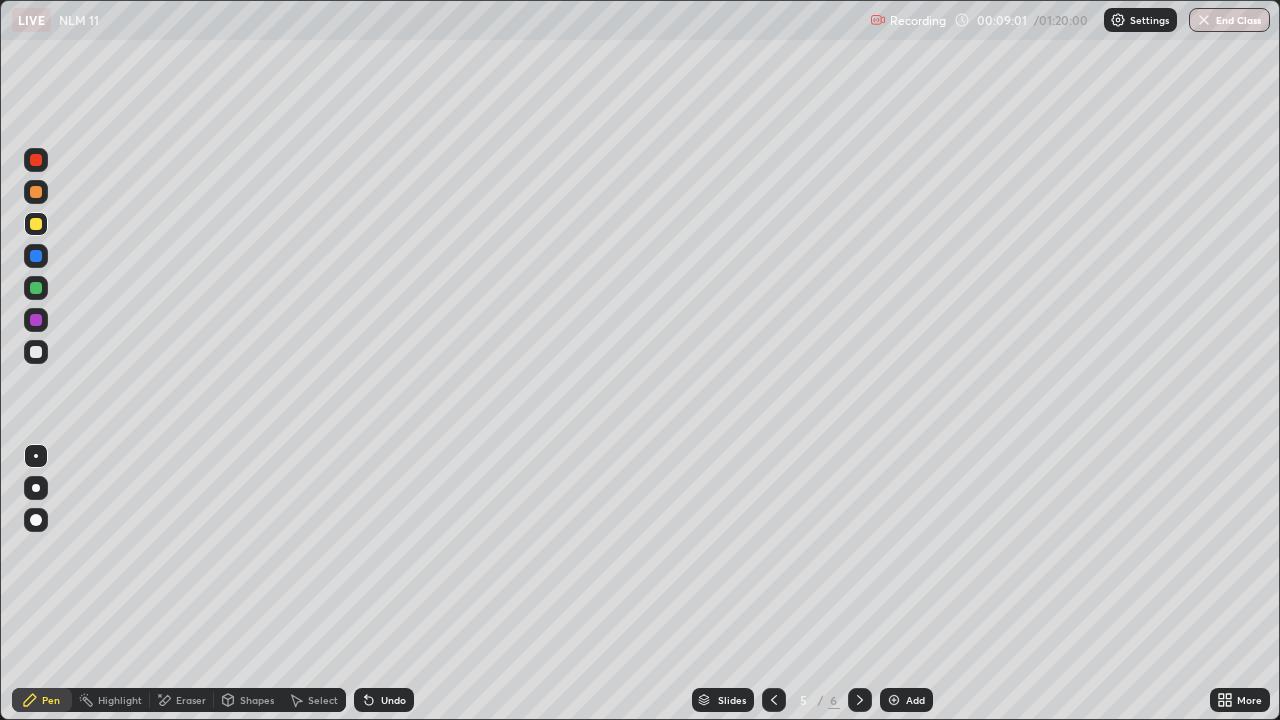 click at bounding box center [36, 224] 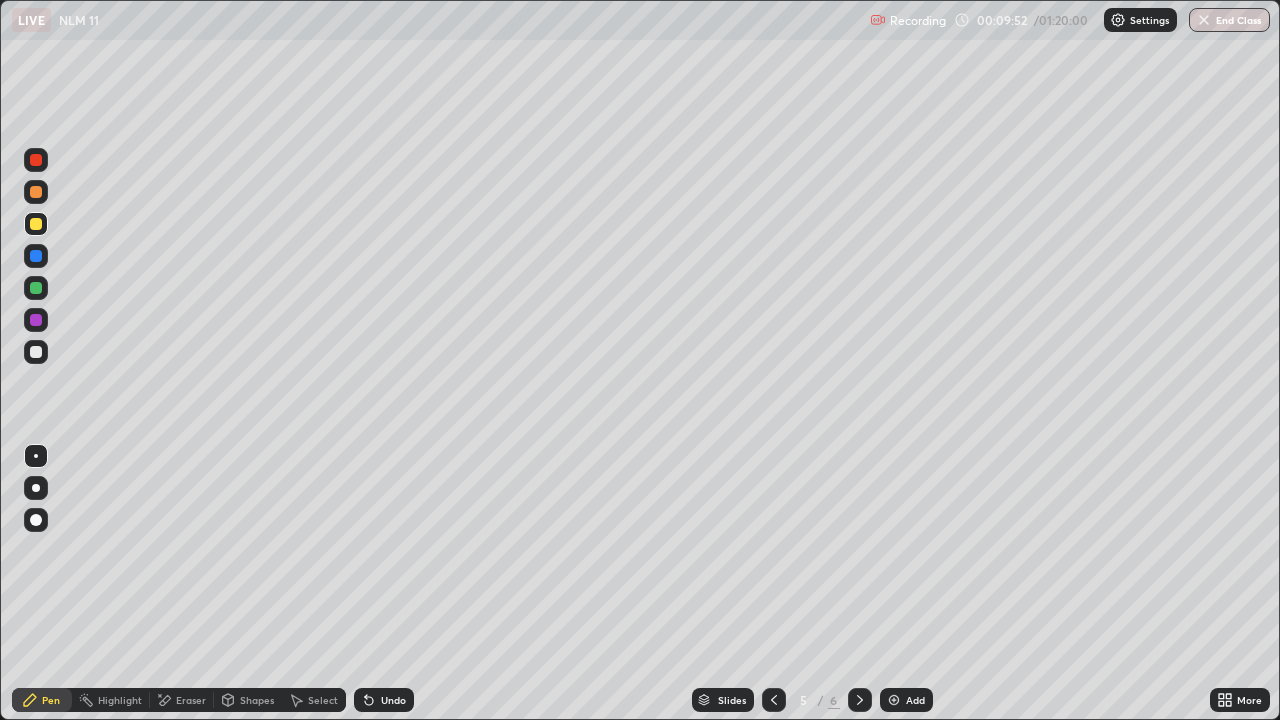 click at bounding box center (36, 288) 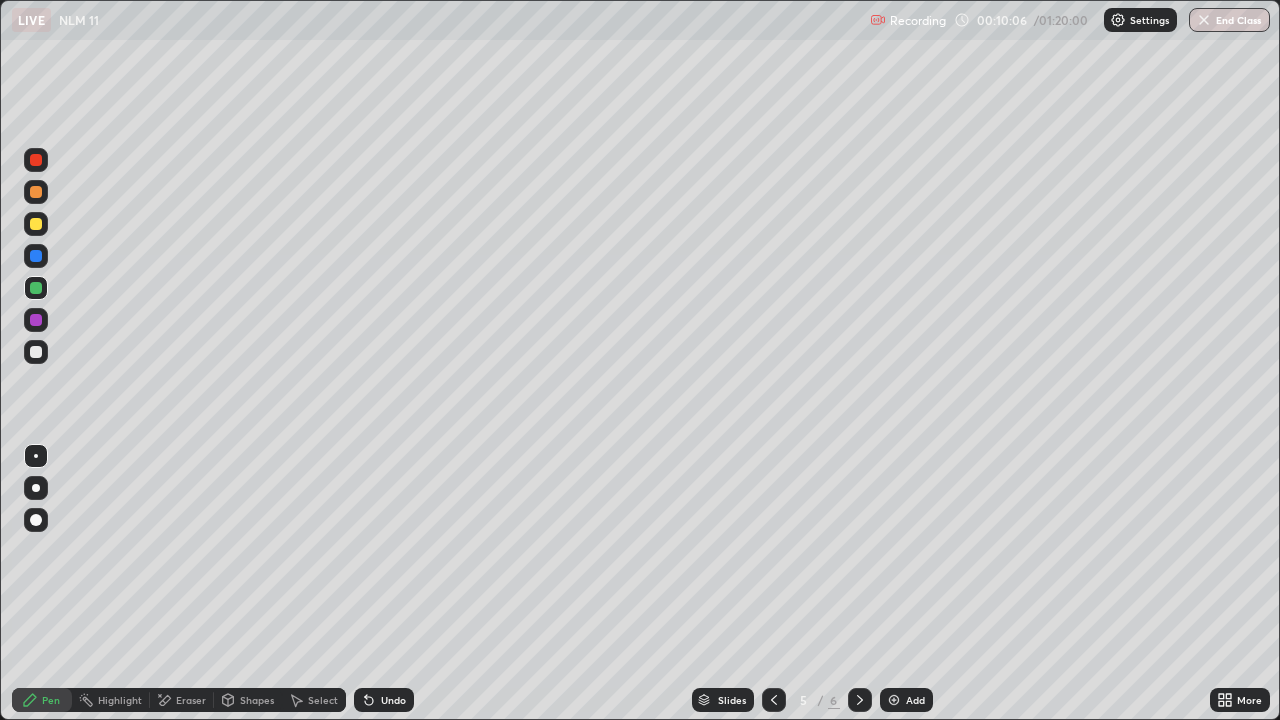 click on "Undo" at bounding box center [393, 700] 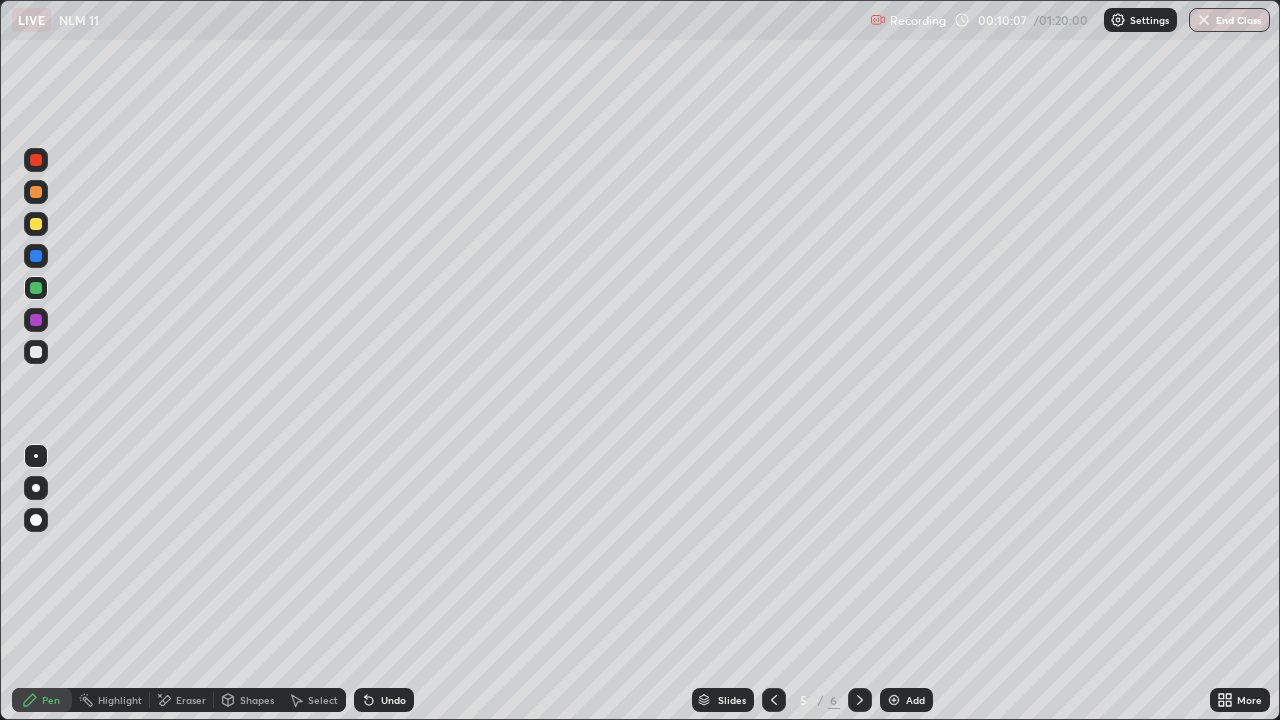 click on "Undo" at bounding box center [393, 700] 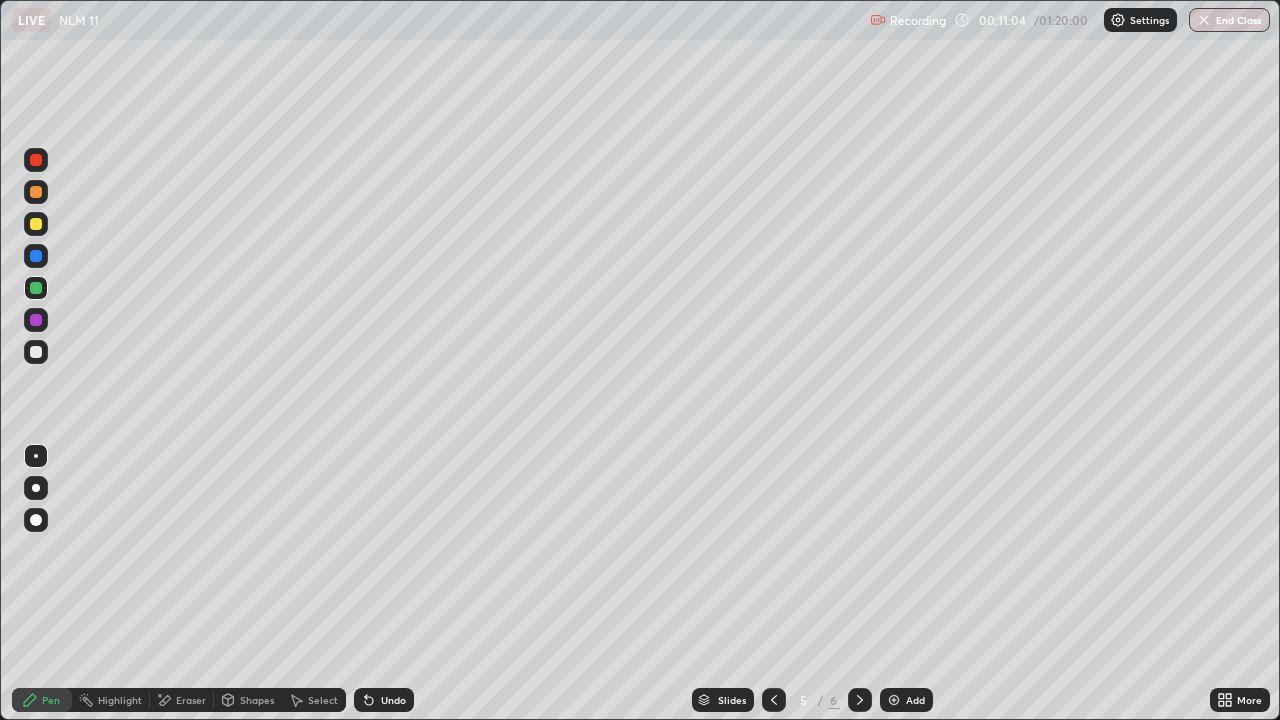 click 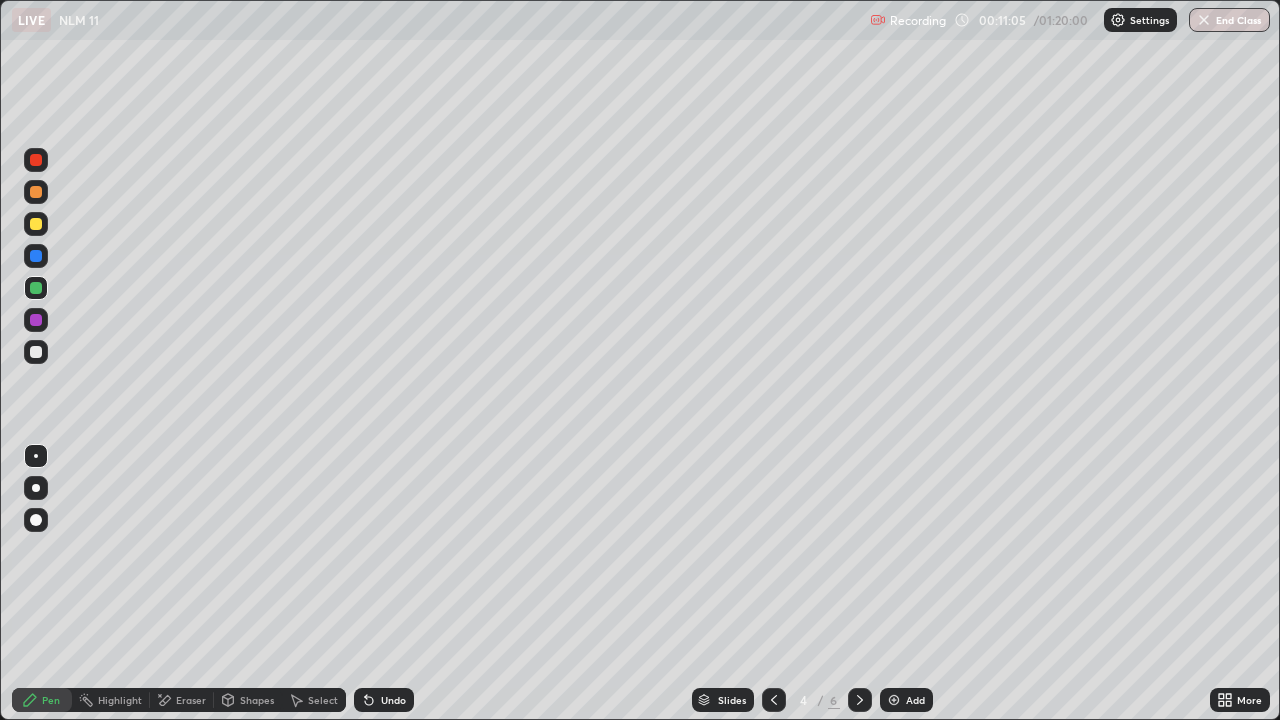 click 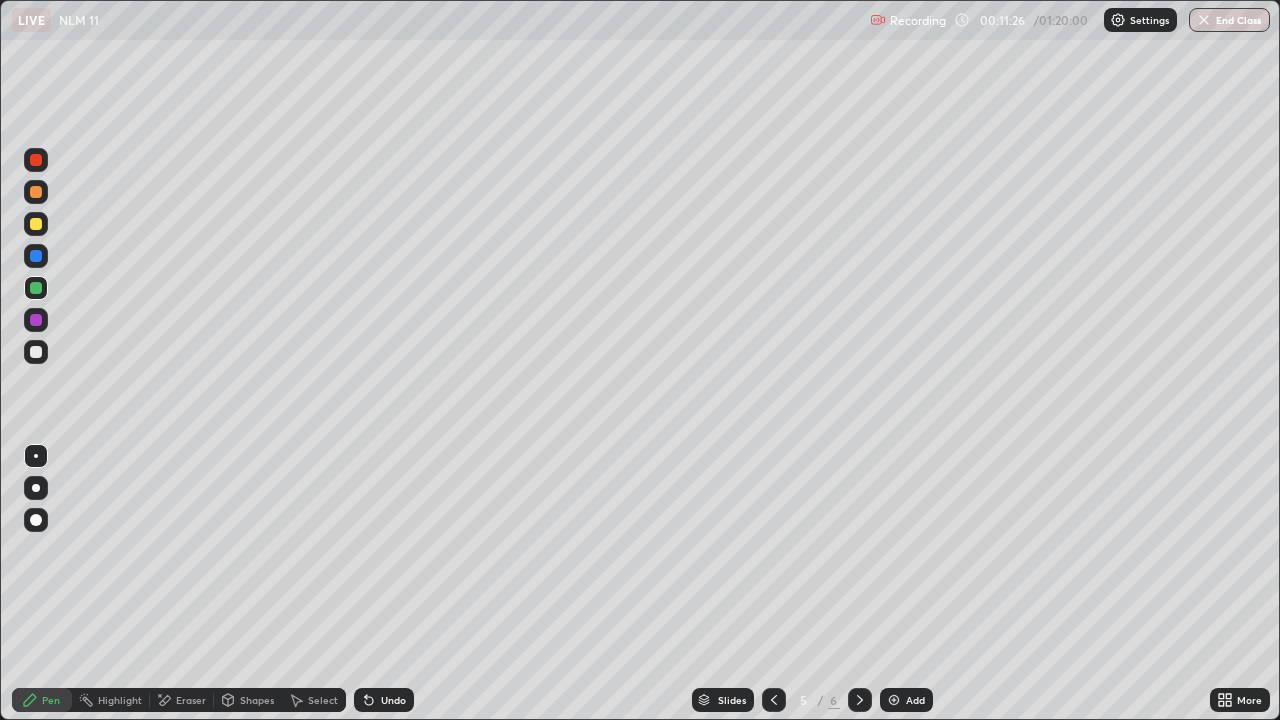 click 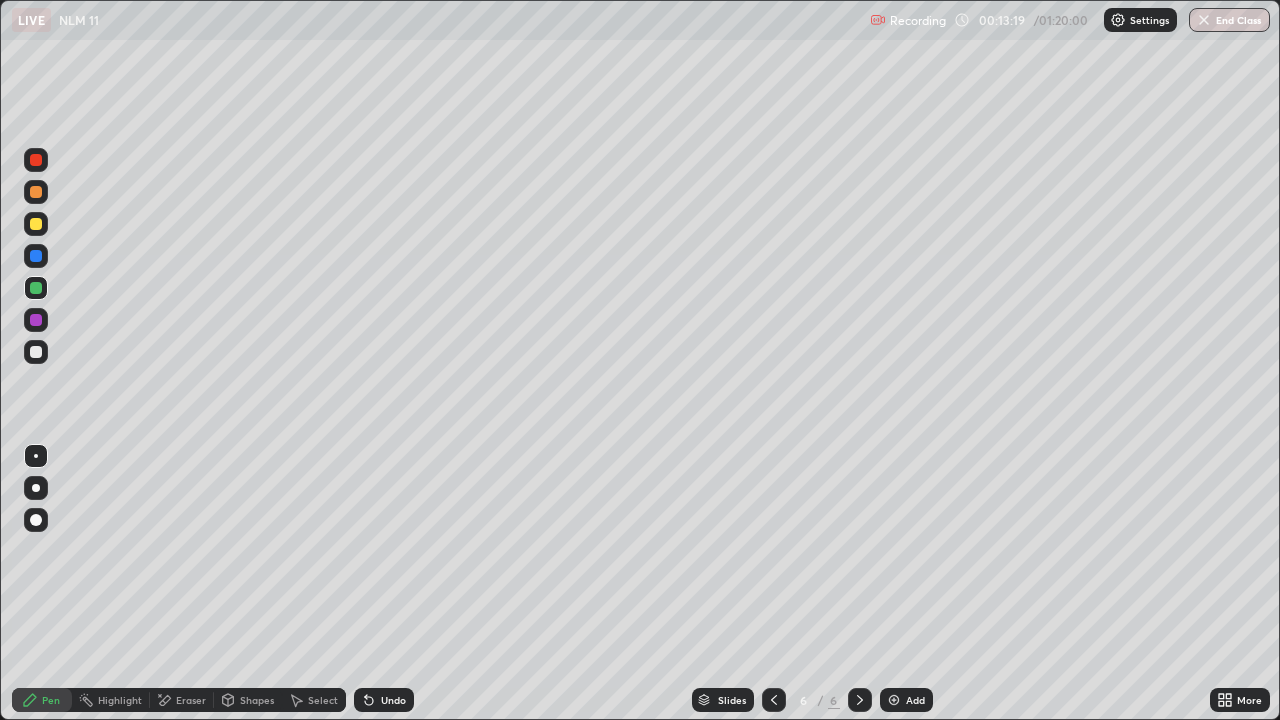 click on "Add" at bounding box center (915, 700) 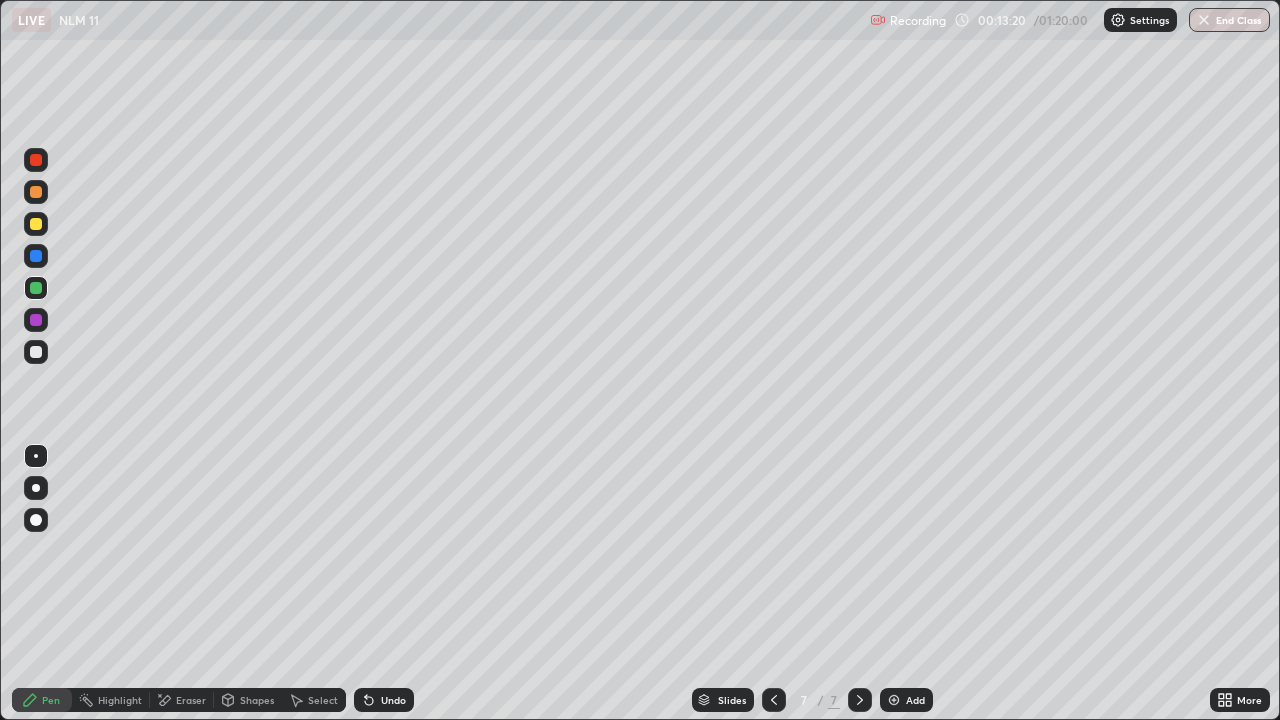 click at bounding box center (36, 224) 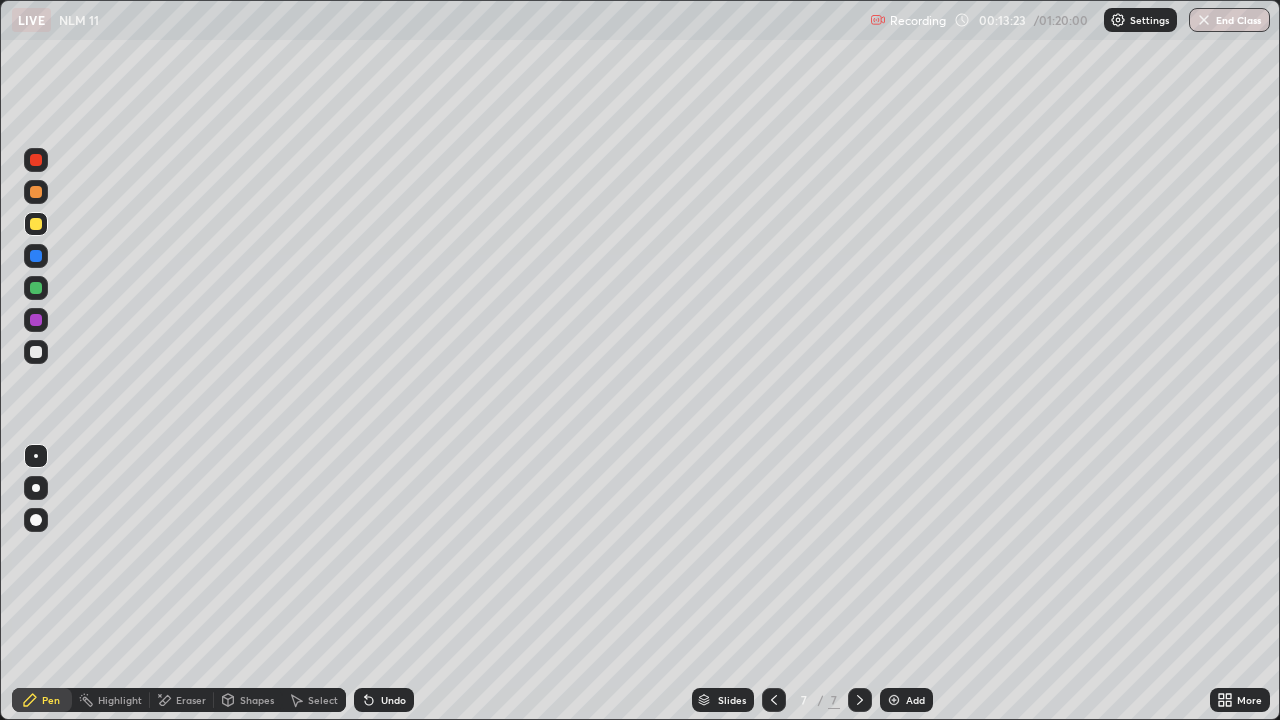 click at bounding box center (36, 352) 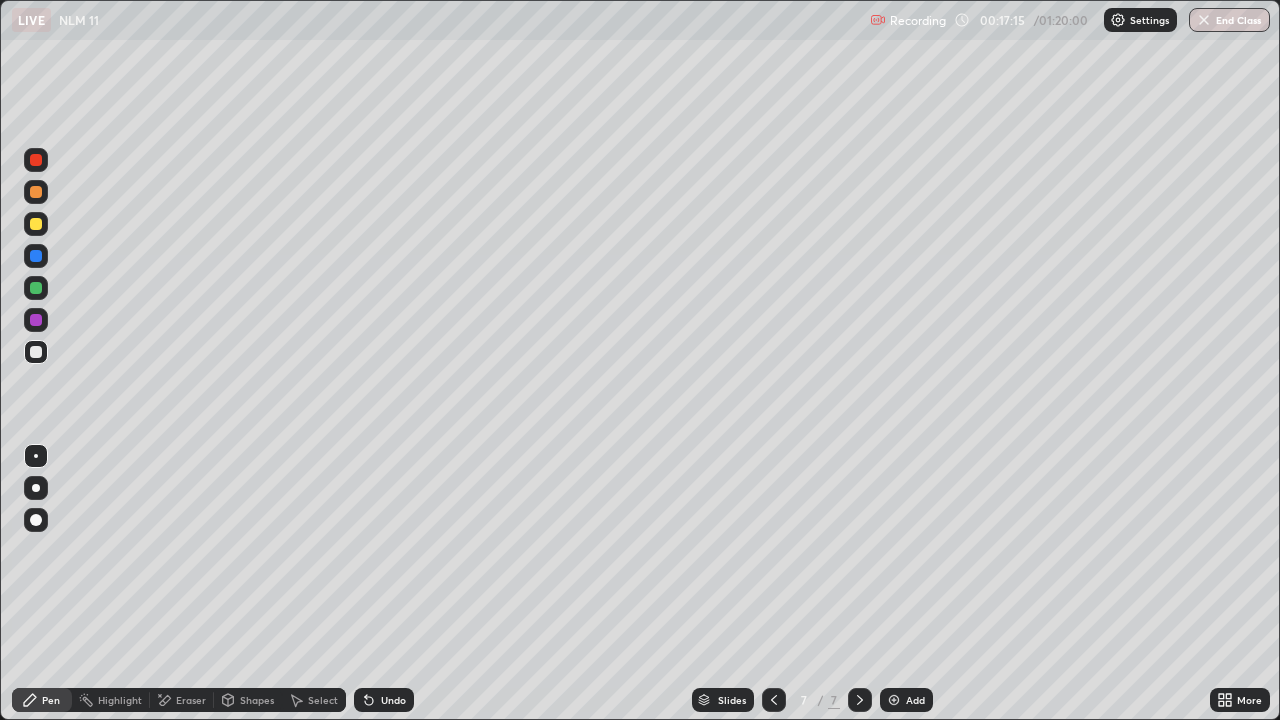 click on "Undo" at bounding box center (393, 700) 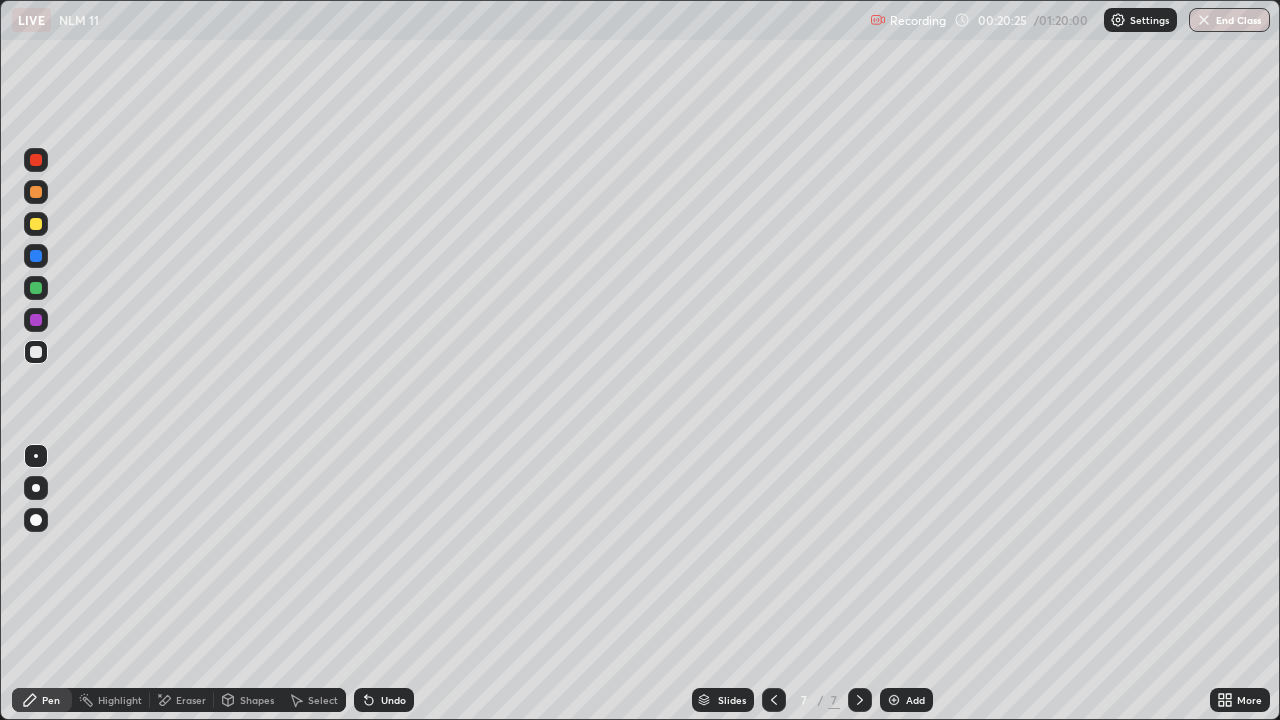 click on "Add" at bounding box center (906, 700) 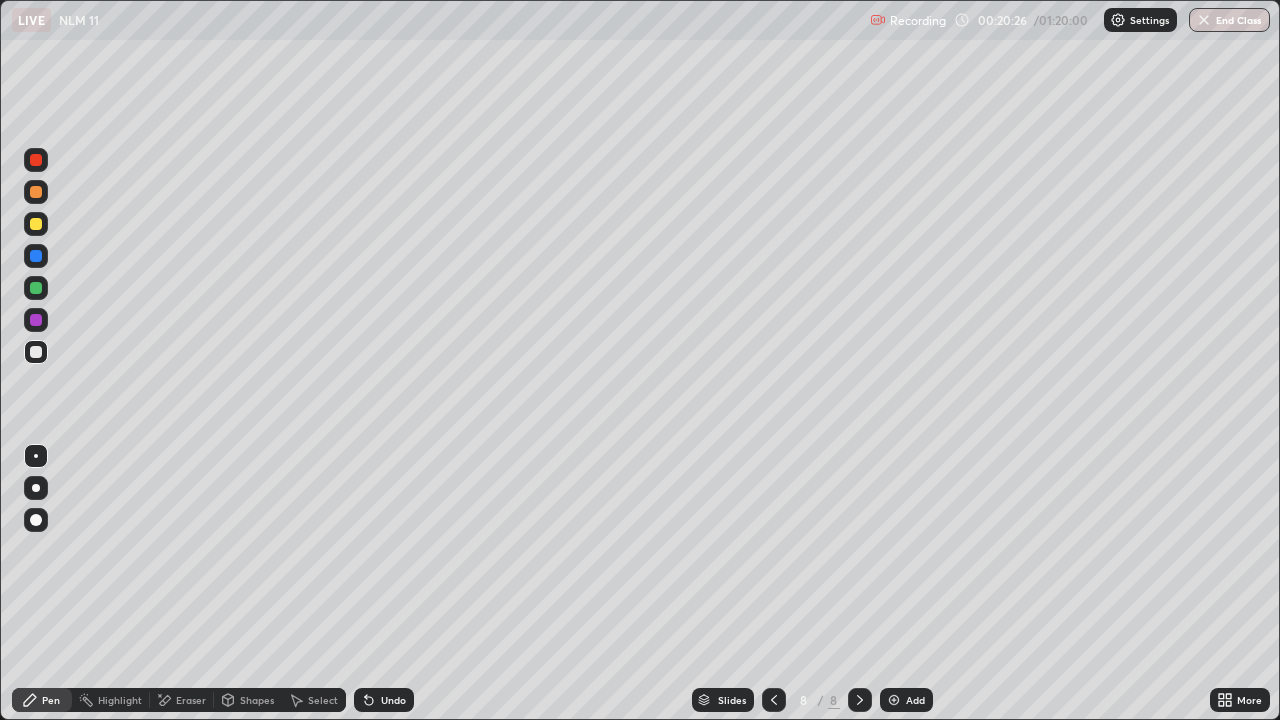 click at bounding box center (36, 224) 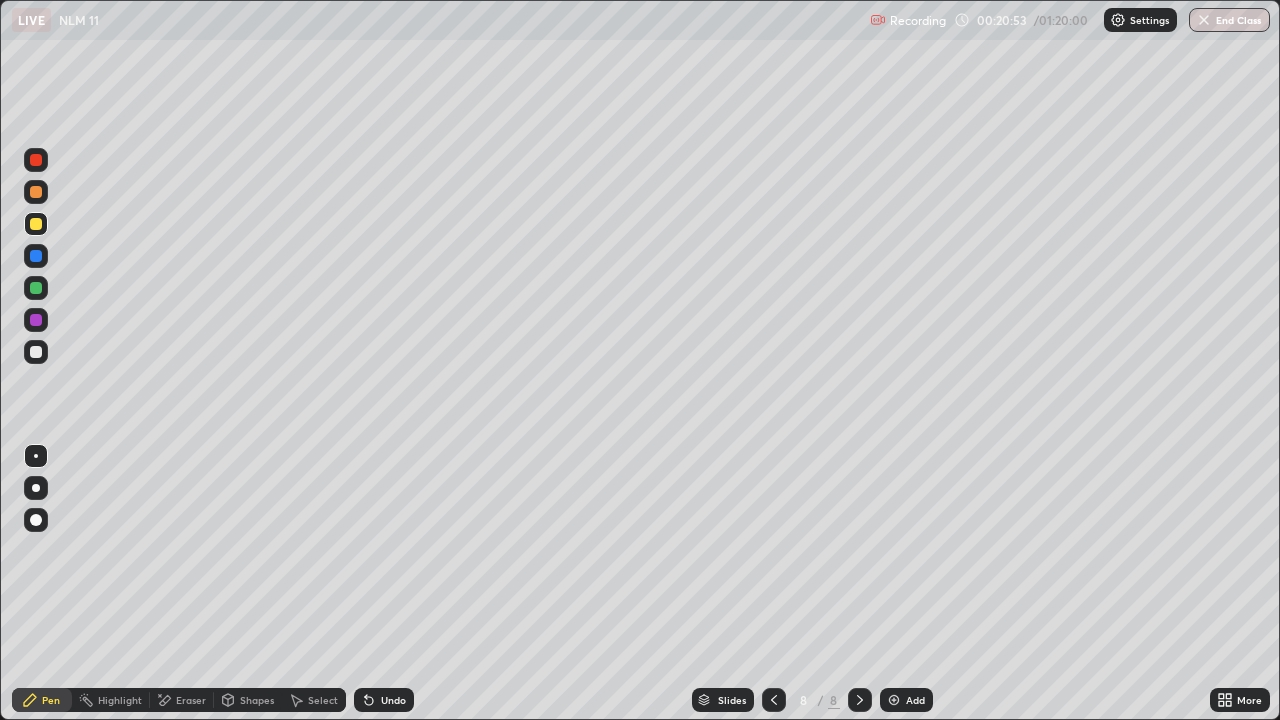 click on "Undo" at bounding box center [393, 700] 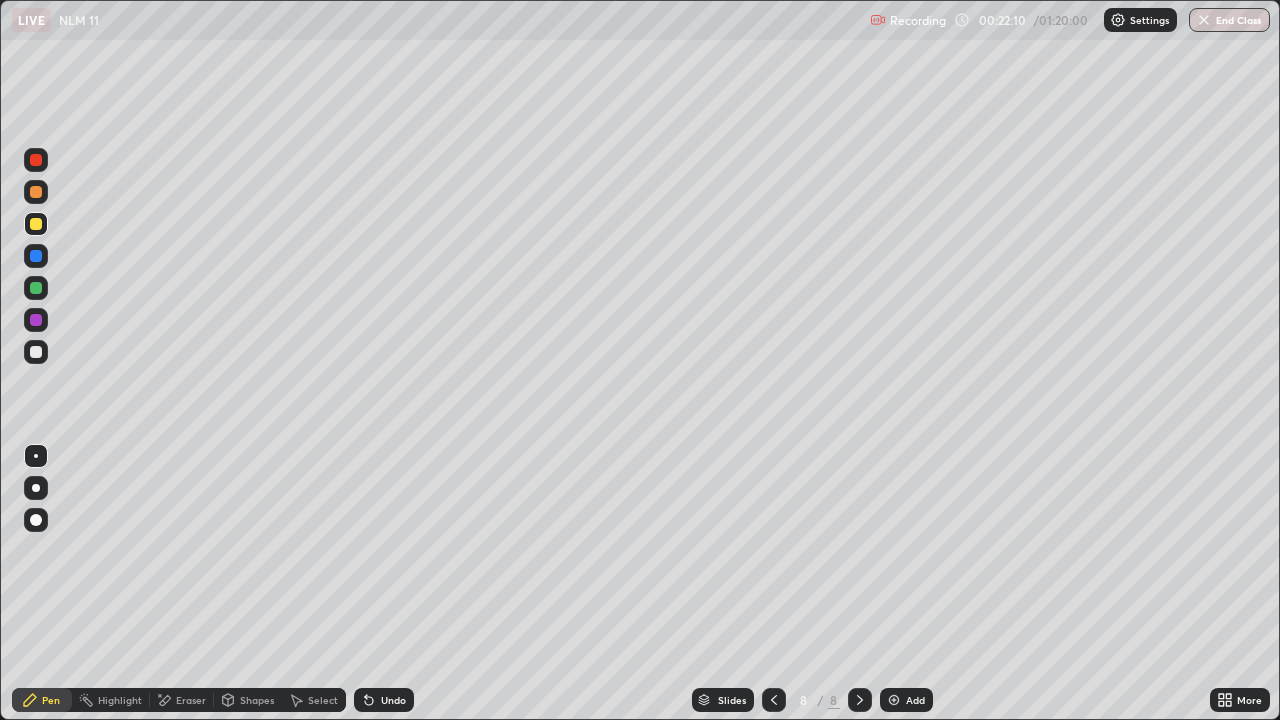 click at bounding box center [894, 700] 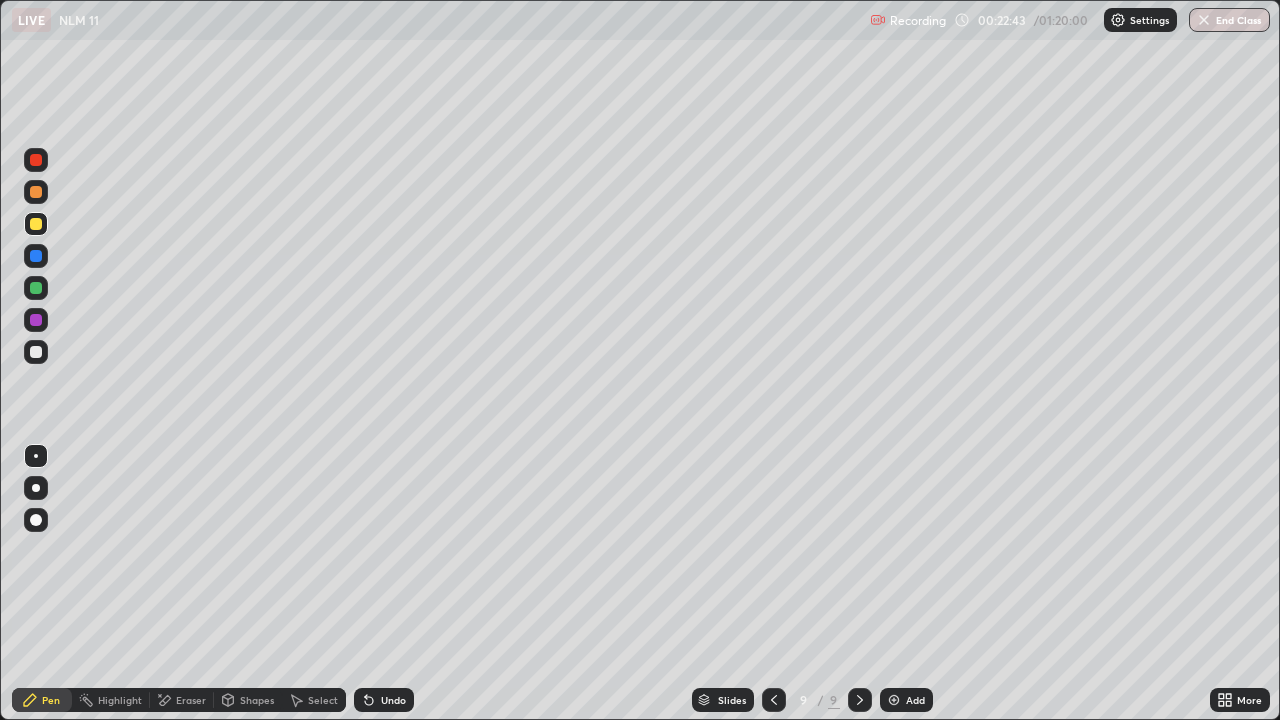 click at bounding box center (36, 352) 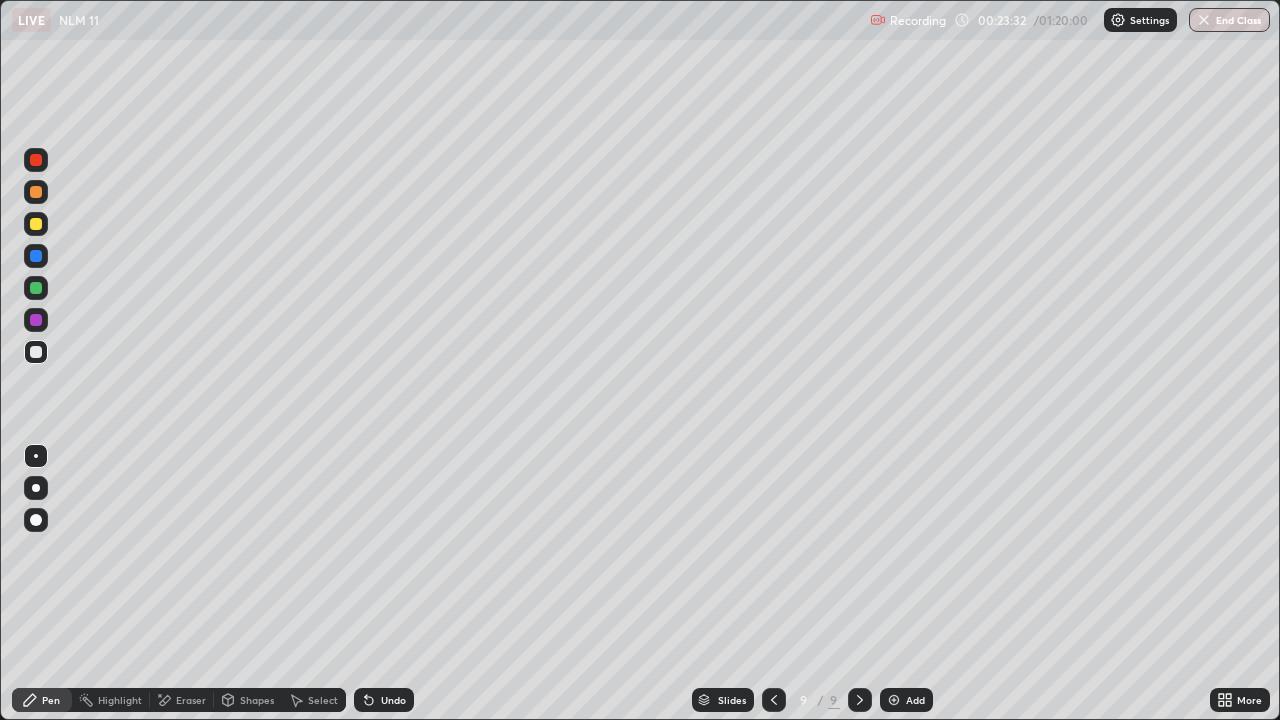 click at bounding box center (36, 352) 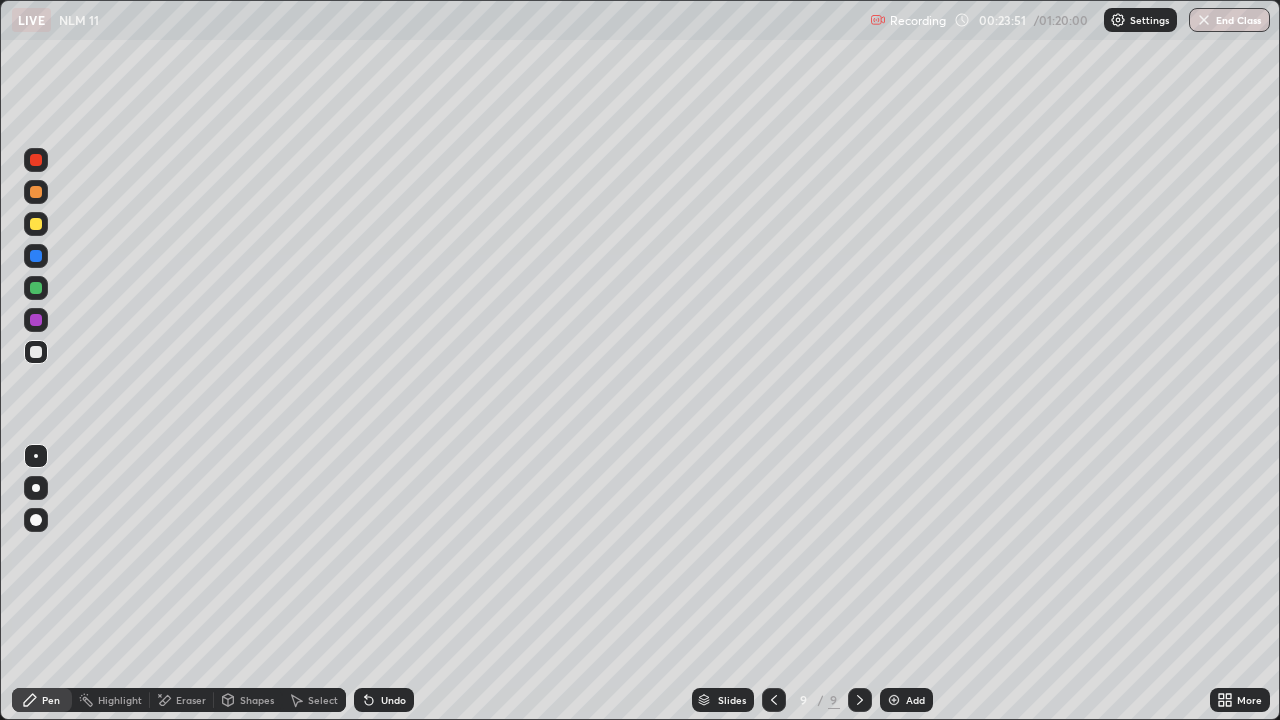 click at bounding box center (36, 224) 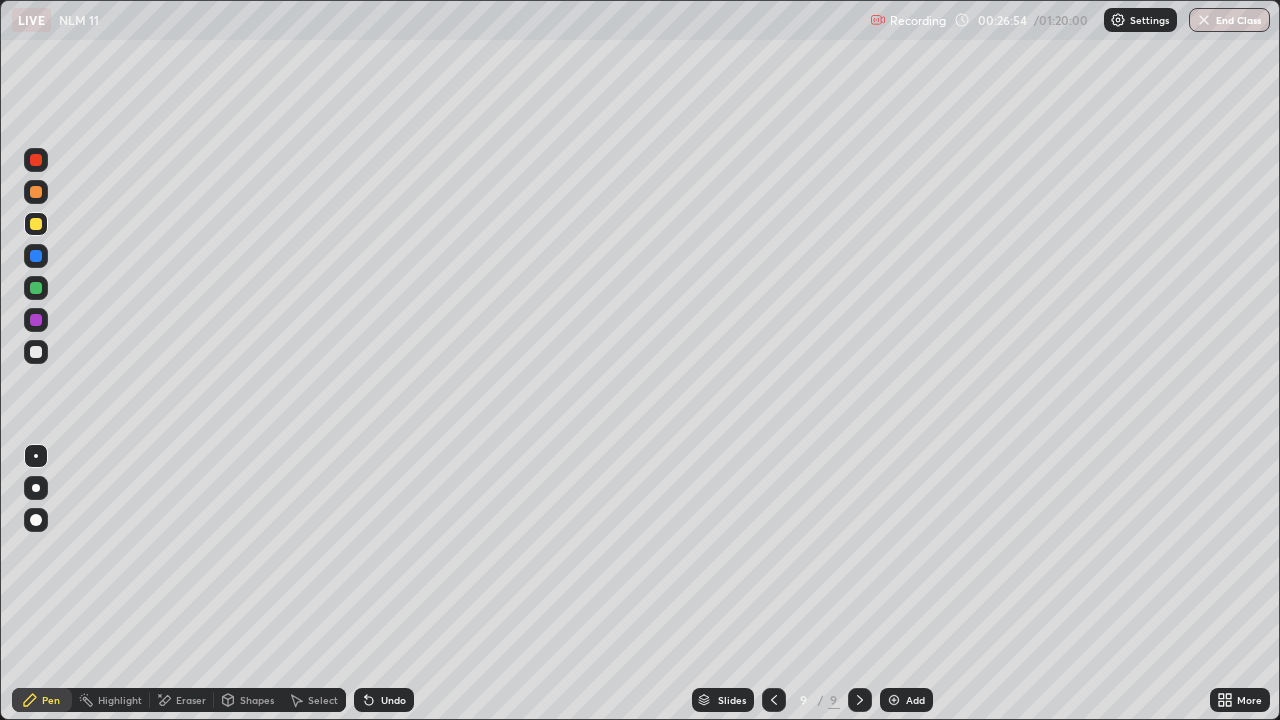 click at bounding box center [36, 288] 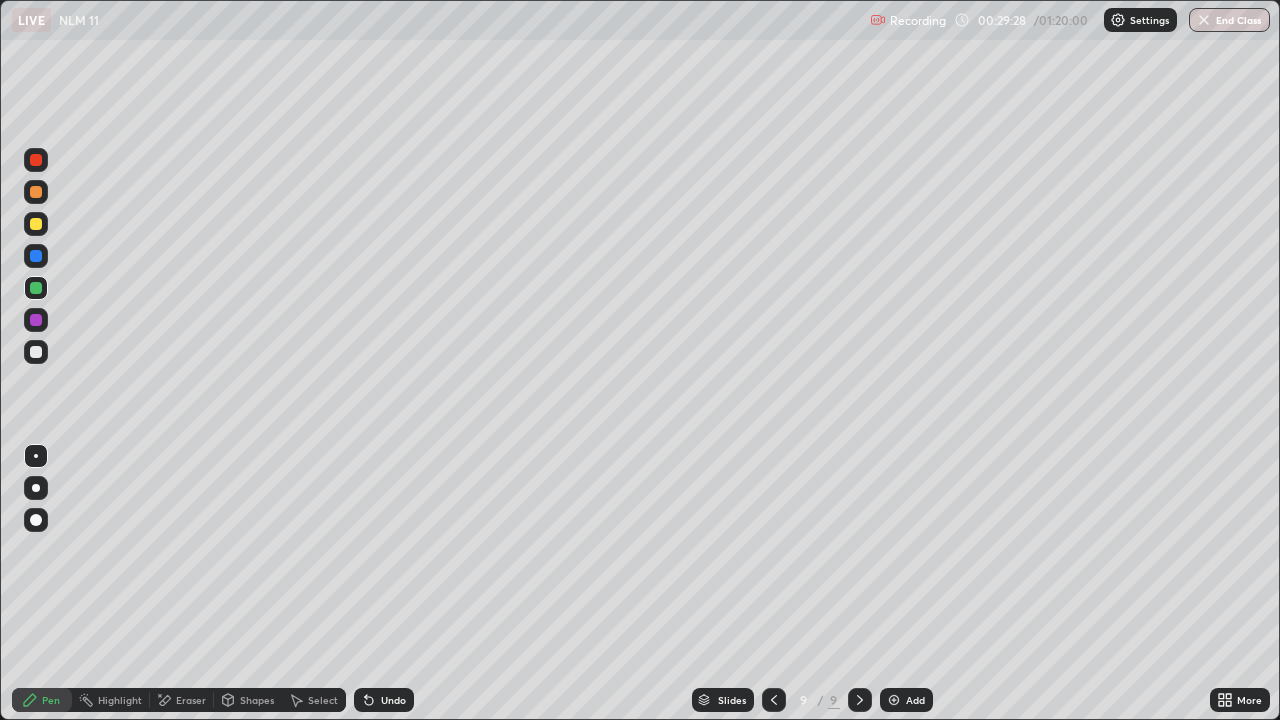 click at bounding box center (36, 352) 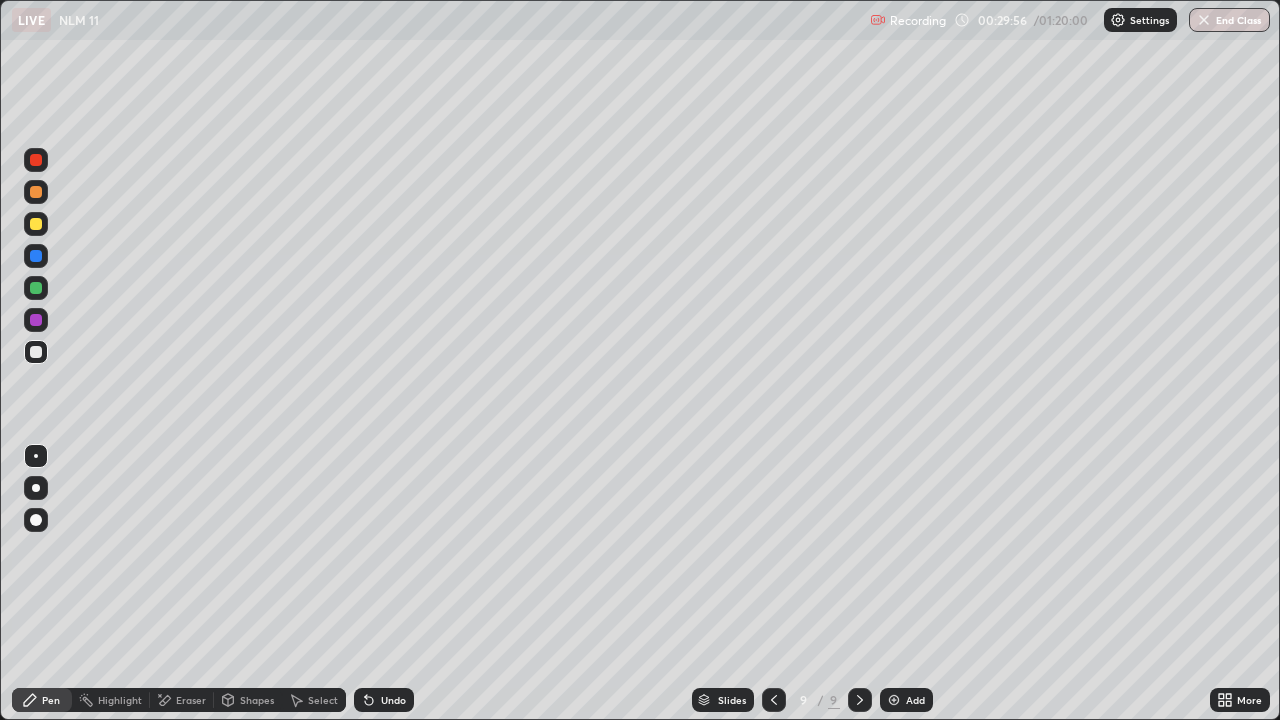 click on "Add" at bounding box center (906, 700) 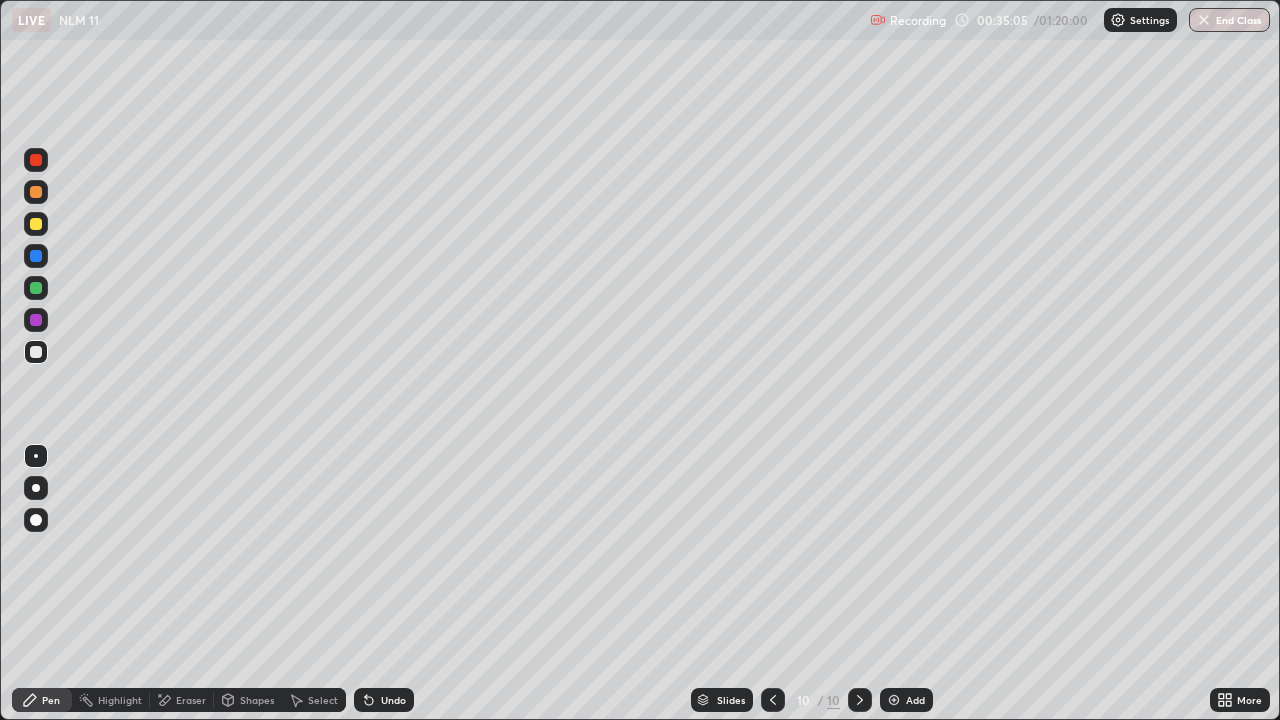 click 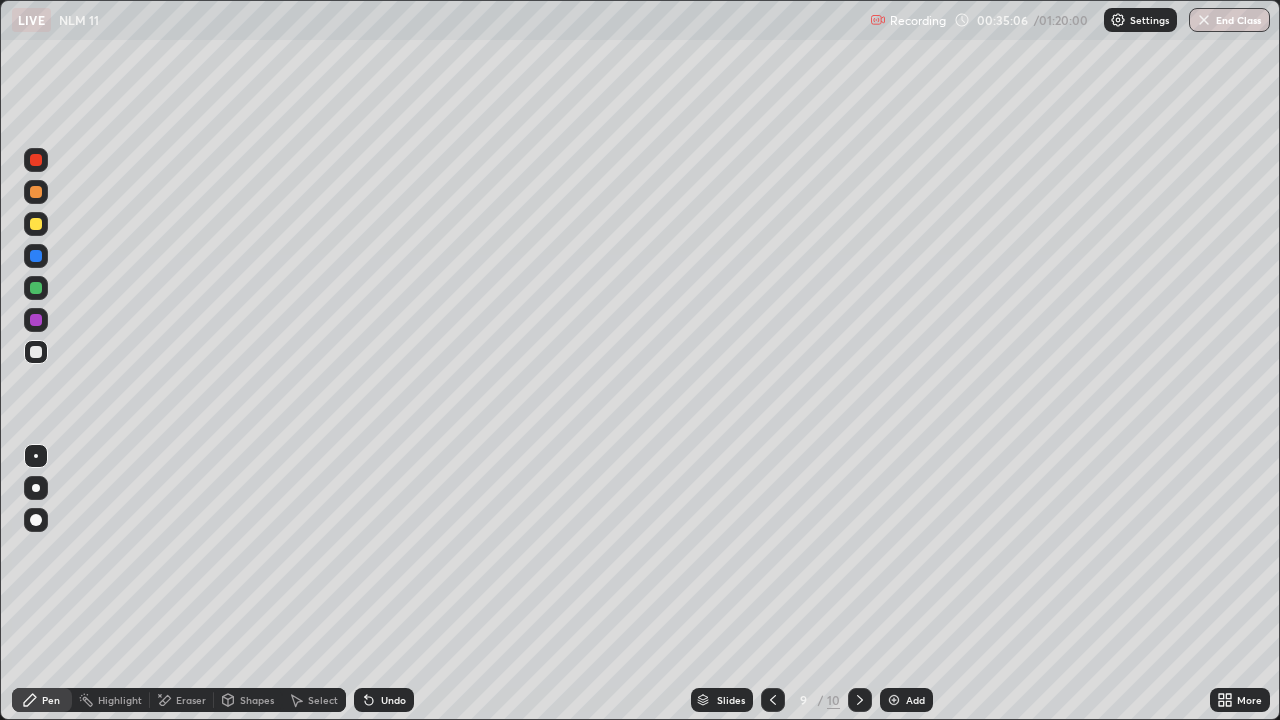 click 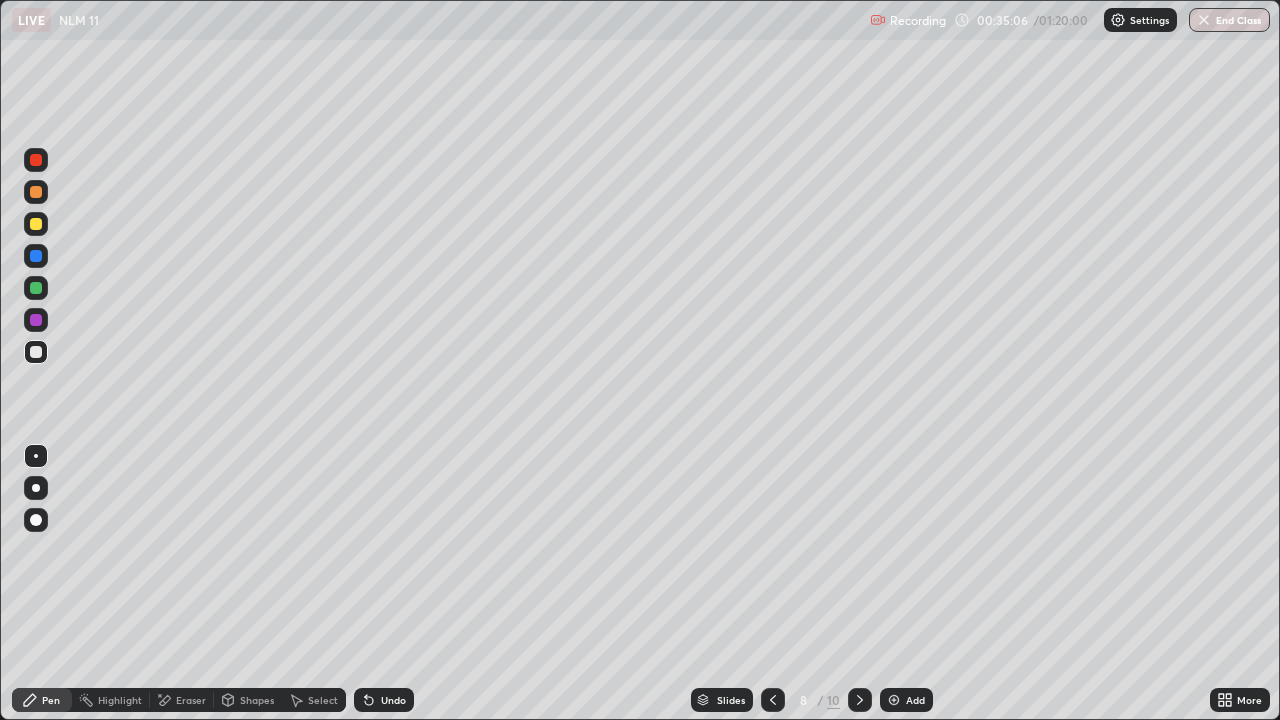 click 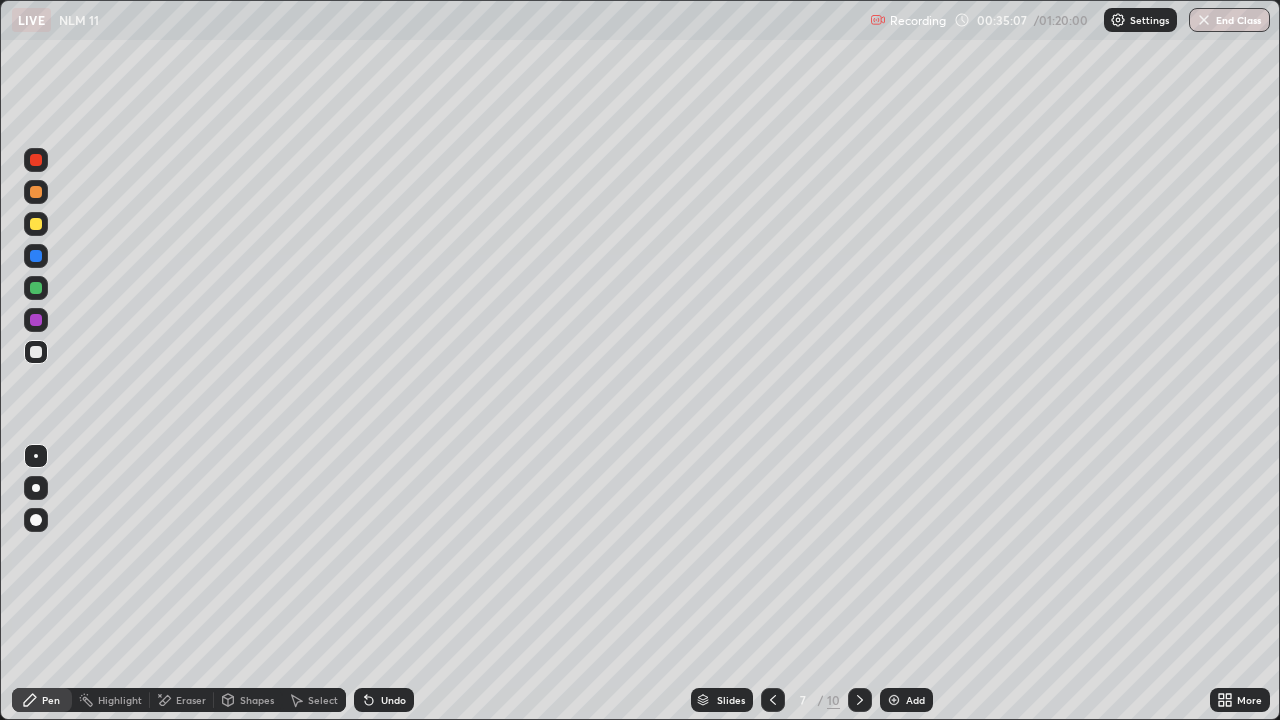 click 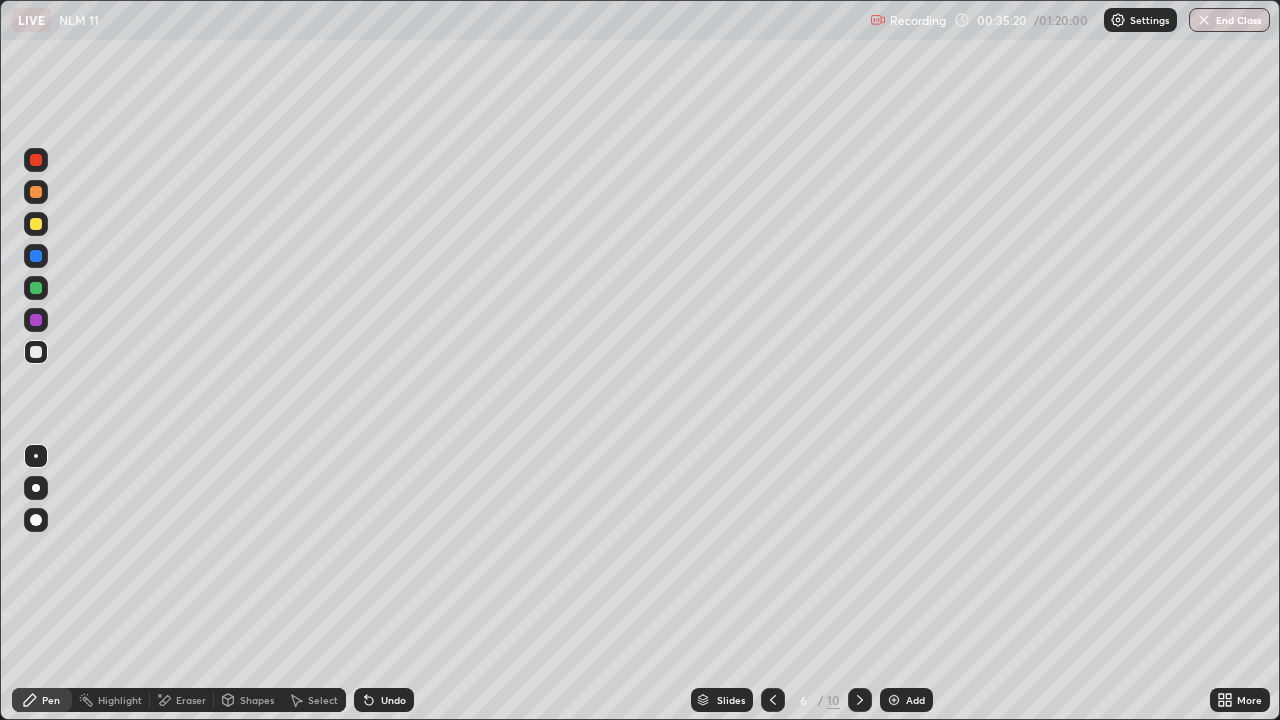 click 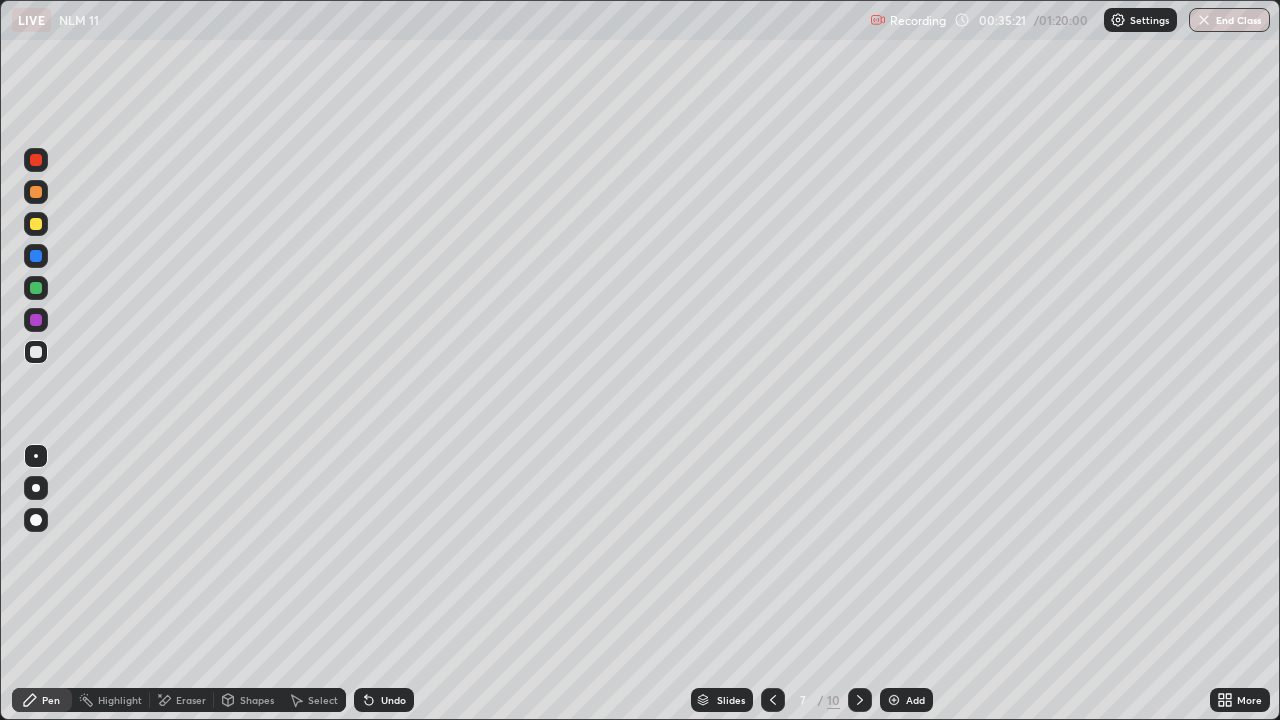click 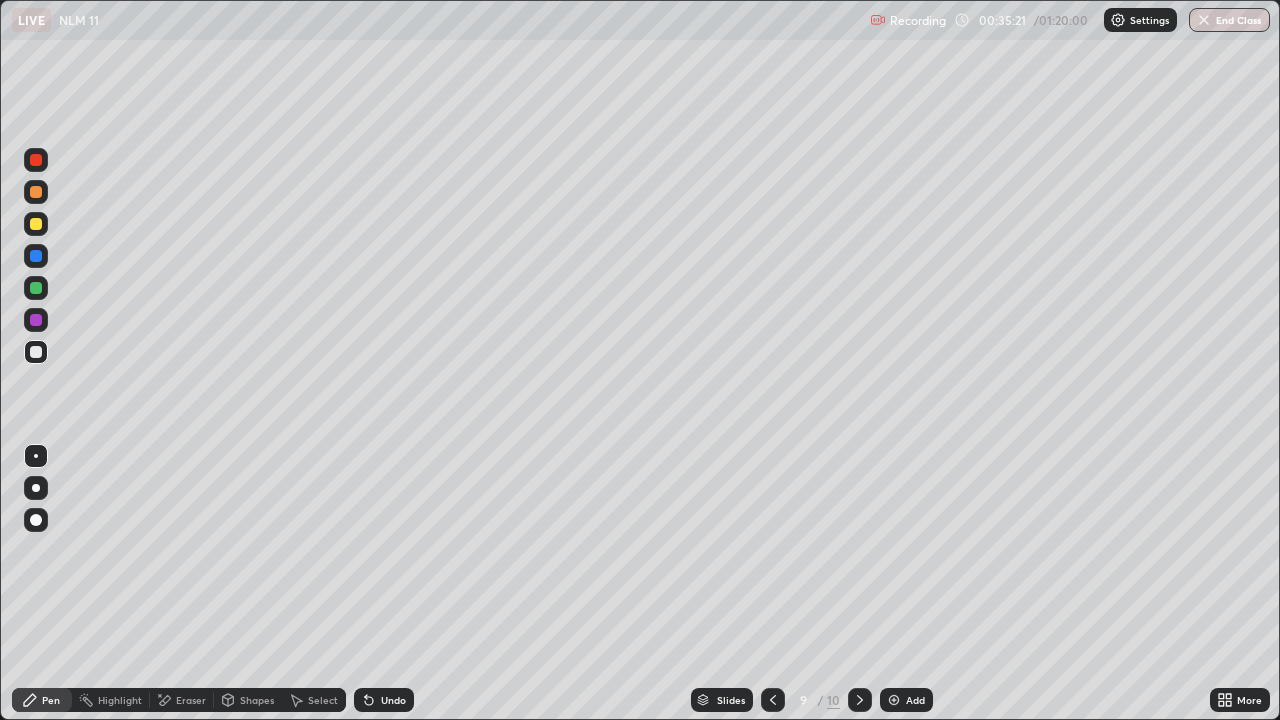 click 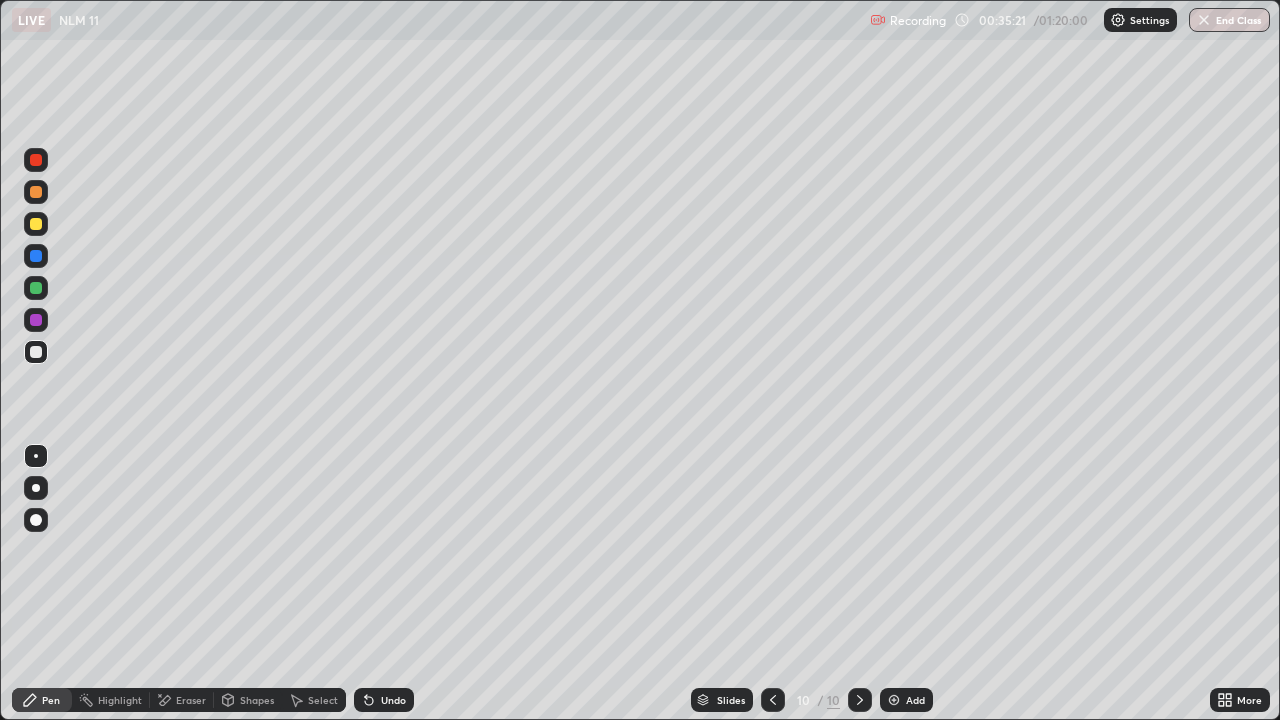 click at bounding box center [860, 700] 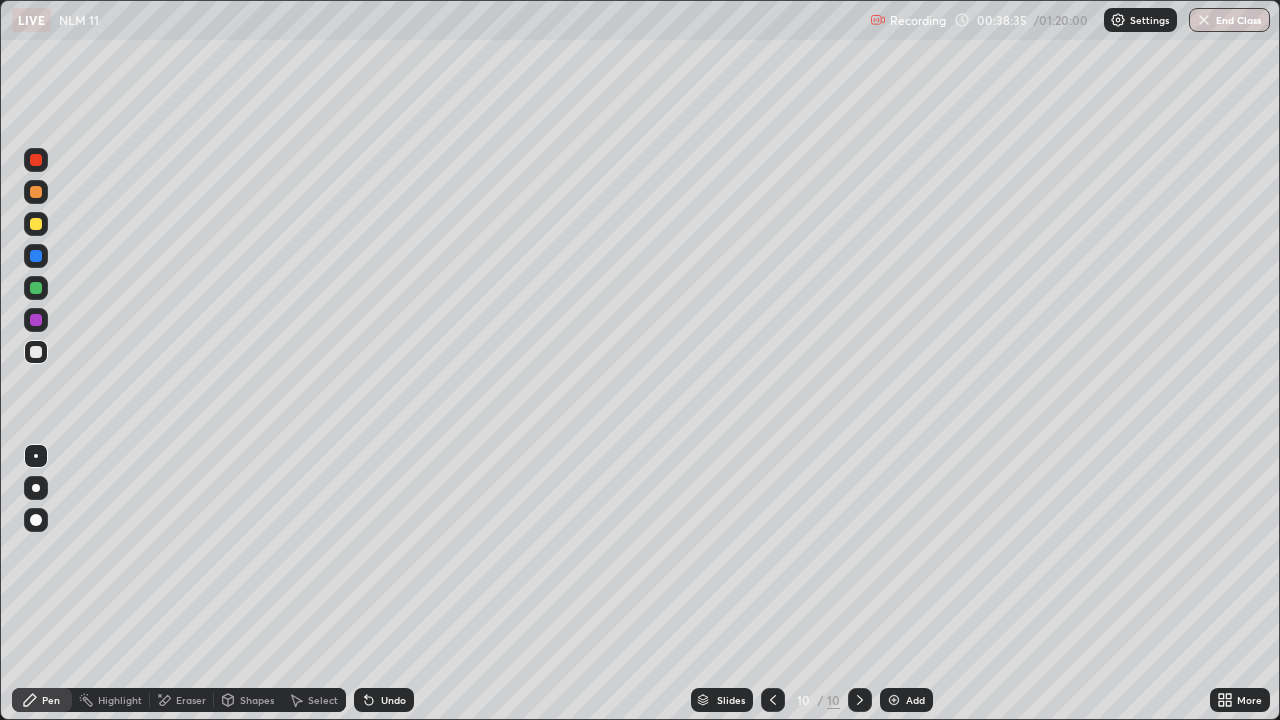 click on "Add" at bounding box center (915, 700) 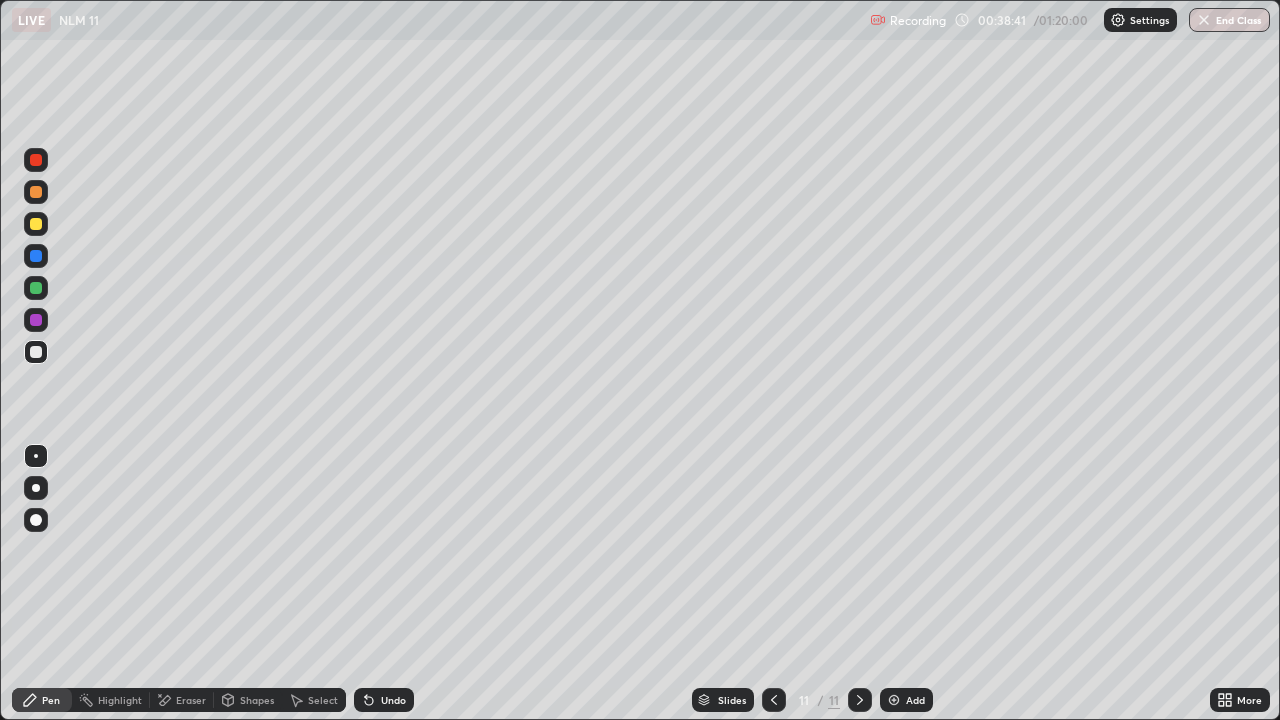 click at bounding box center (36, 224) 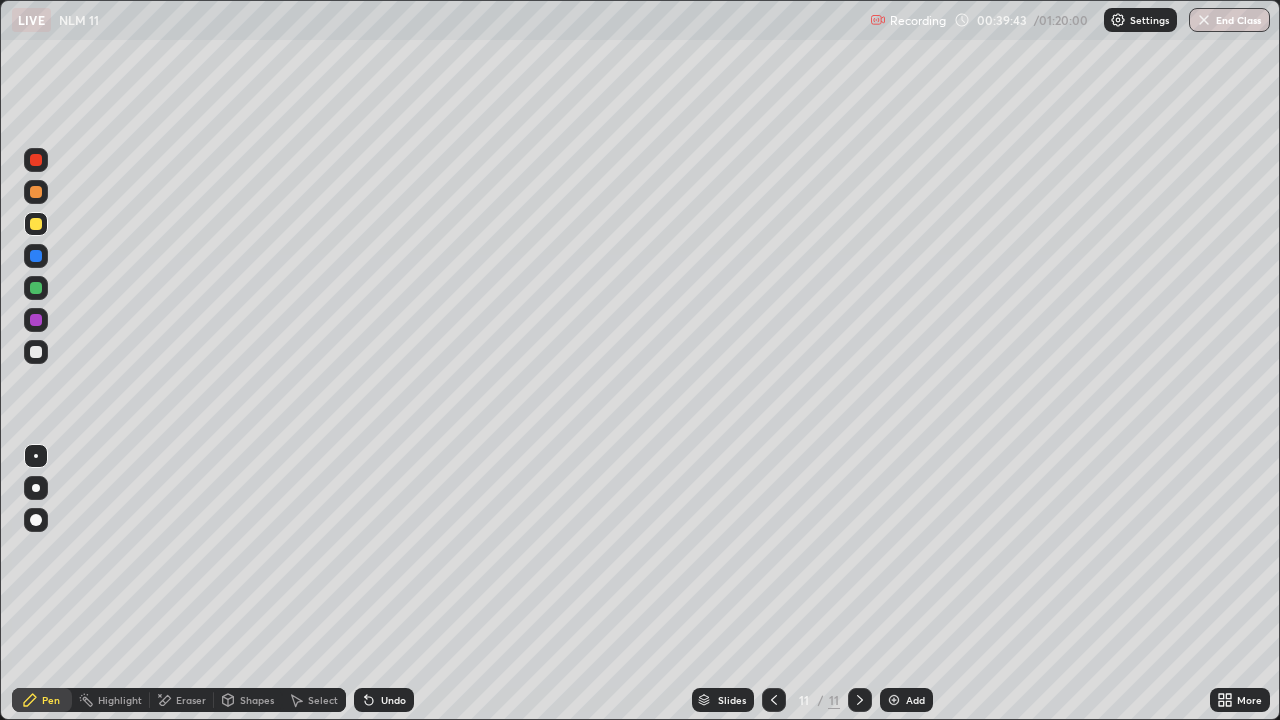 click on "Add" at bounding box center (906, 700) 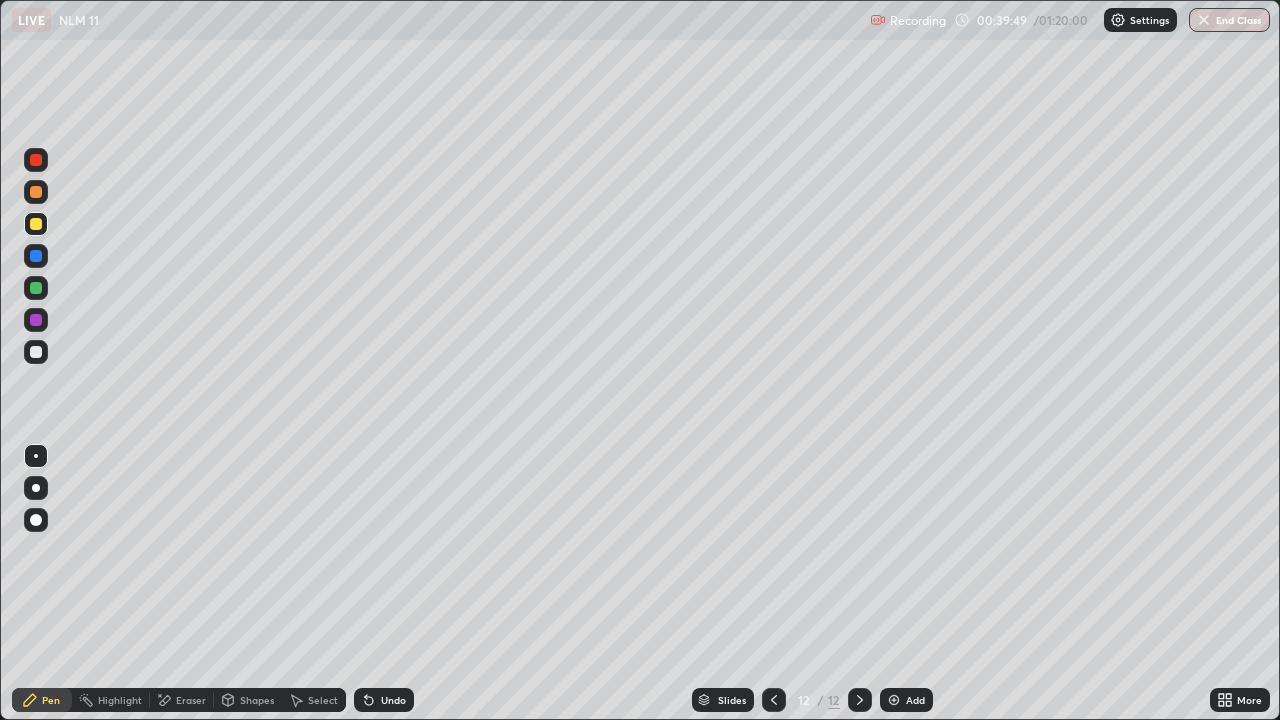 click at bounding box center (36, 352) 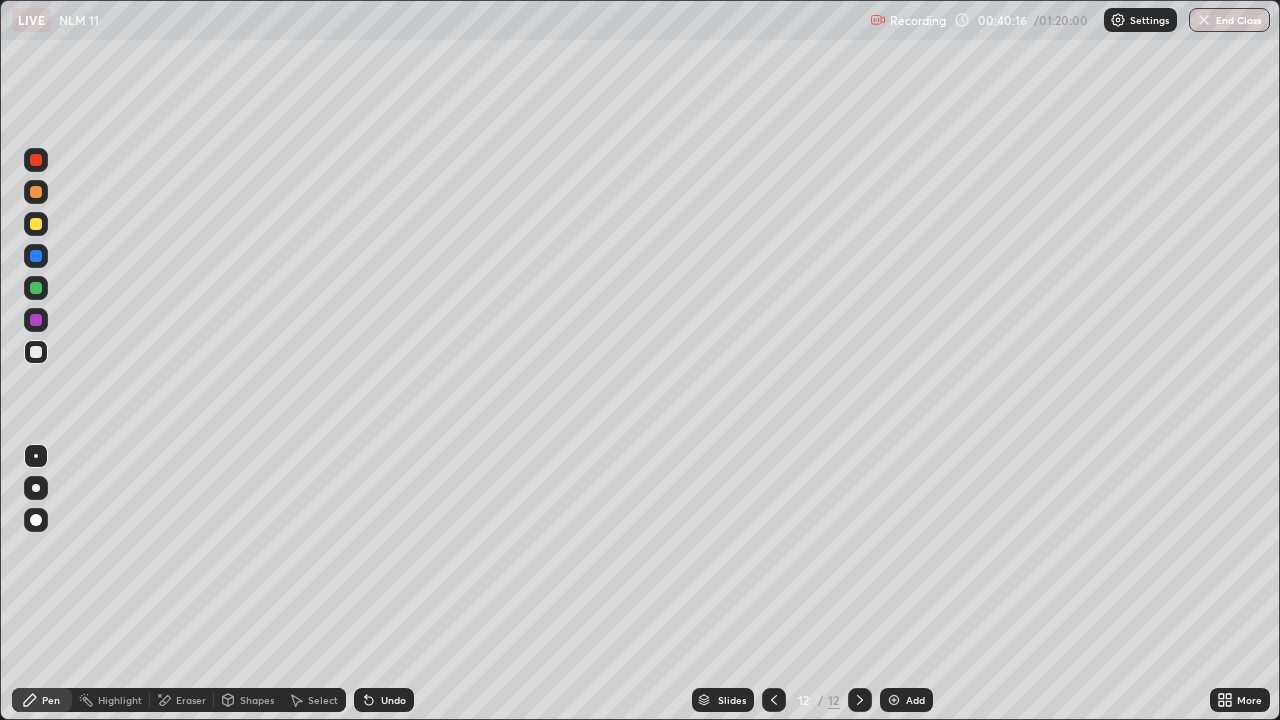 click at bounding box center (36, 224) 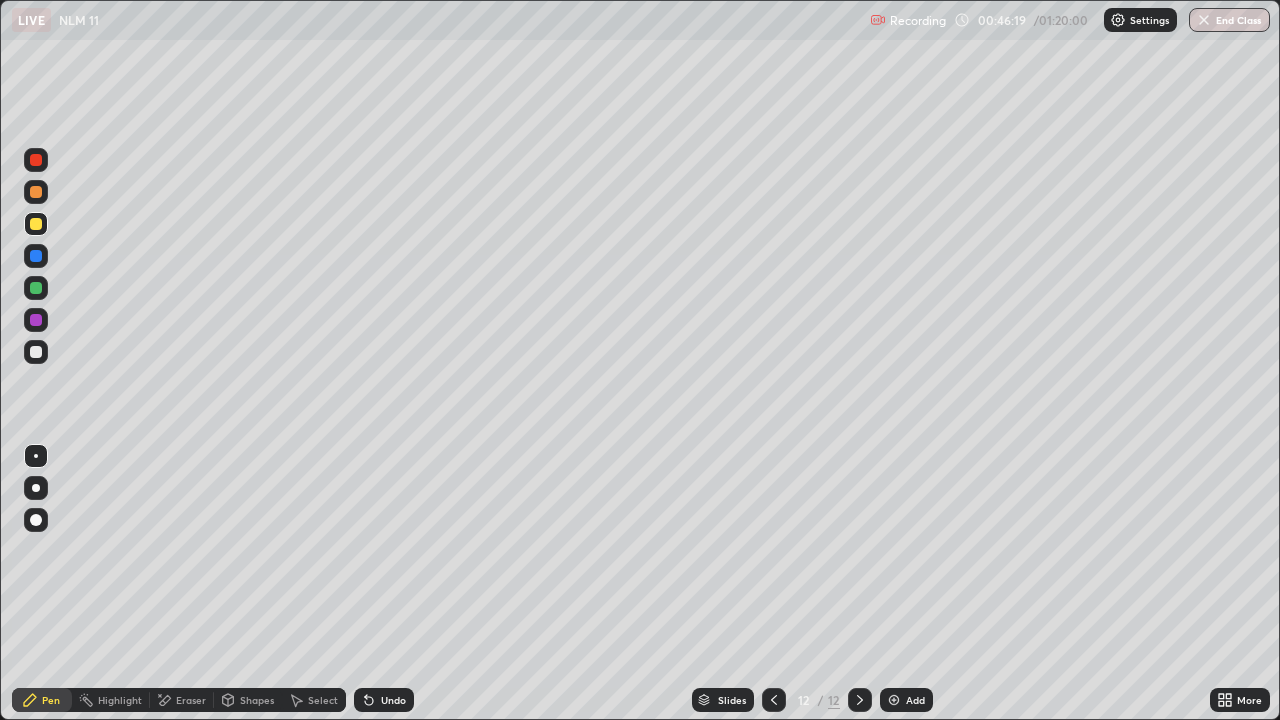 click at bounding box center [894, 700] 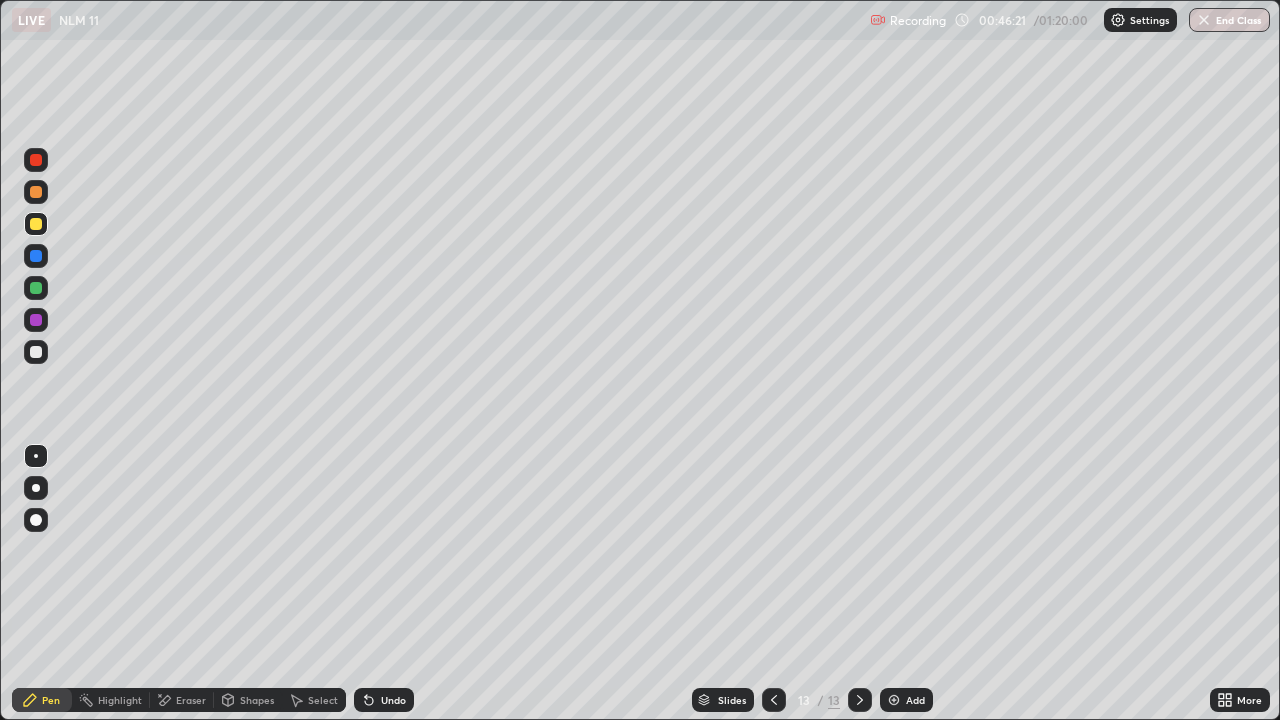 click at bounding box center (36, 224) 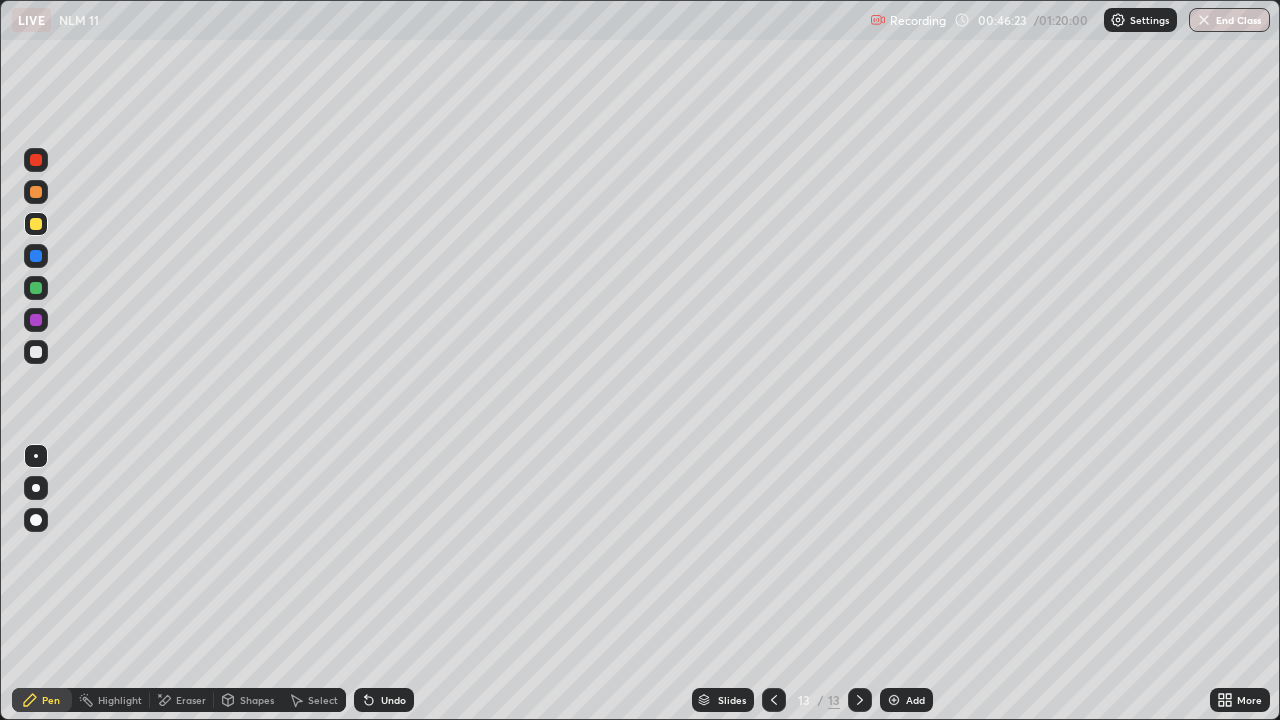 click 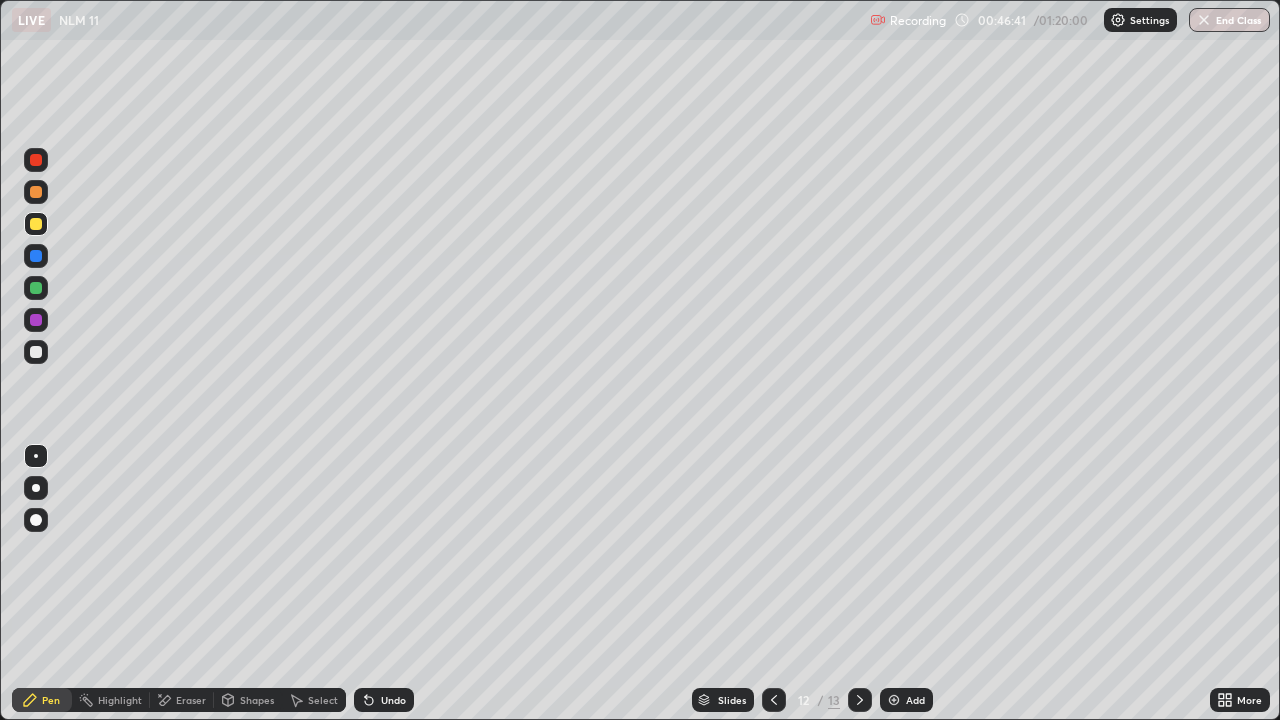 click 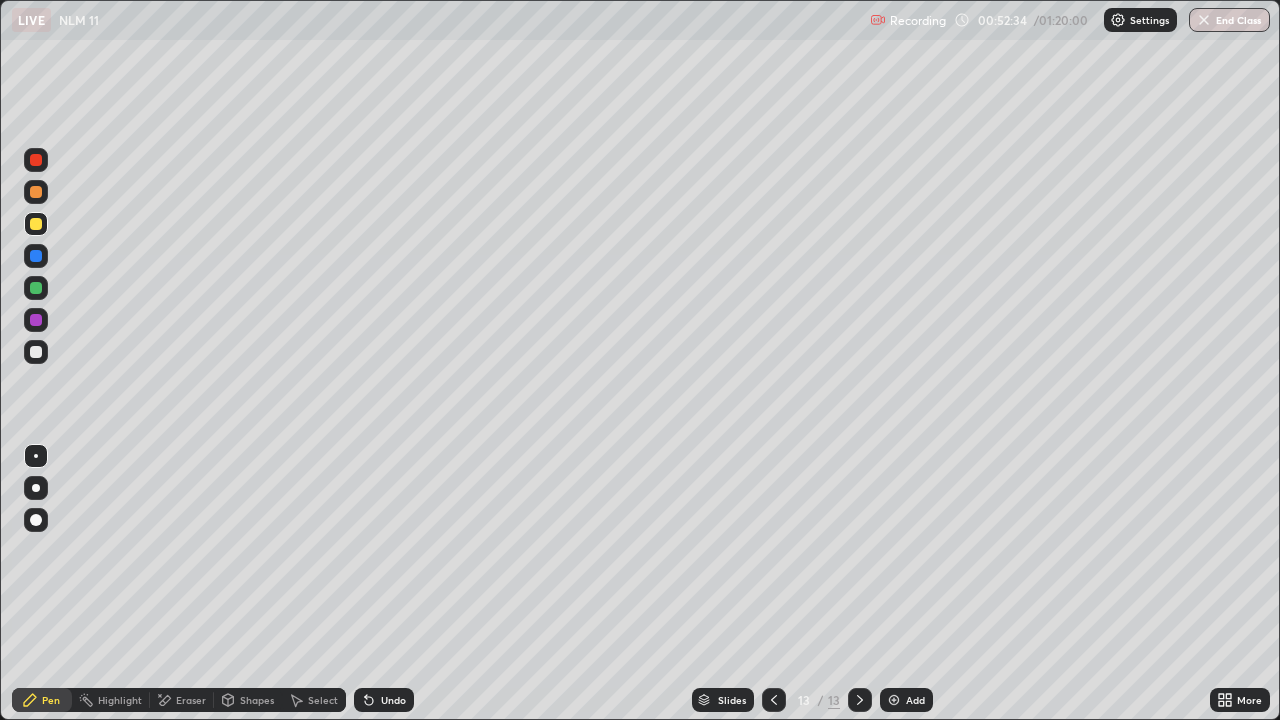 click on "Add" at bounding box center (906, 700) 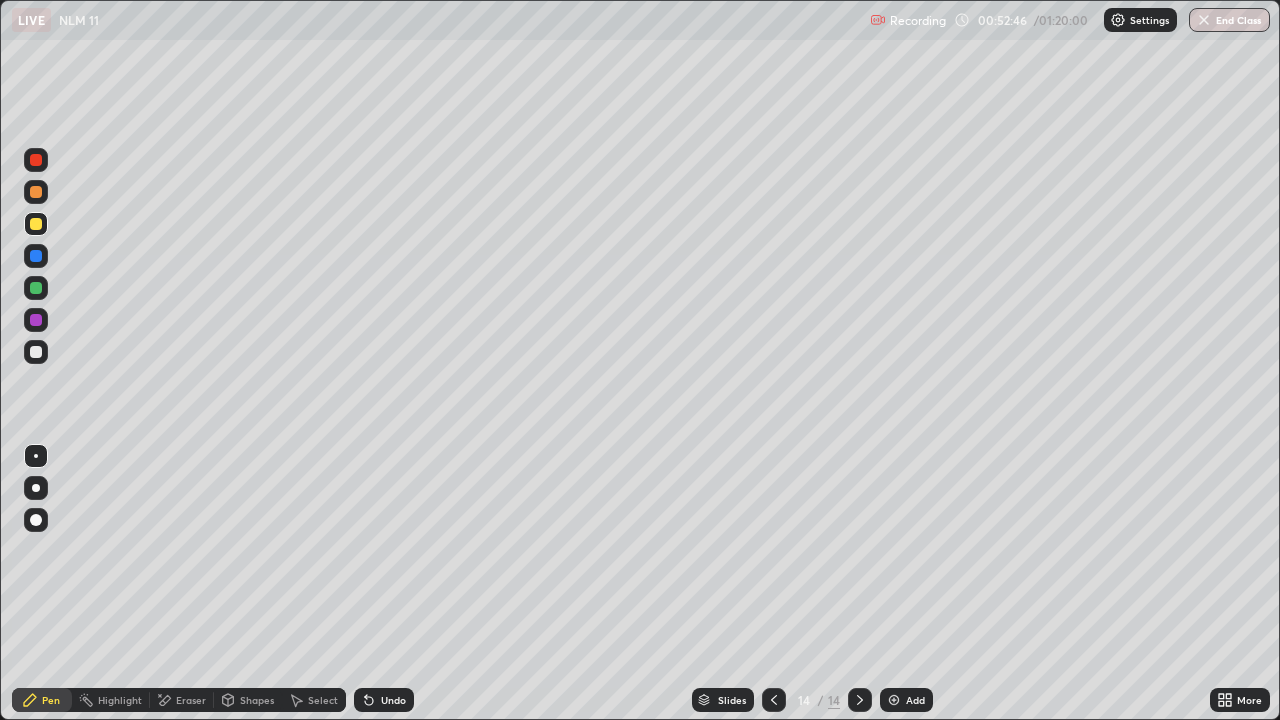click at bounding box center (36, 352) 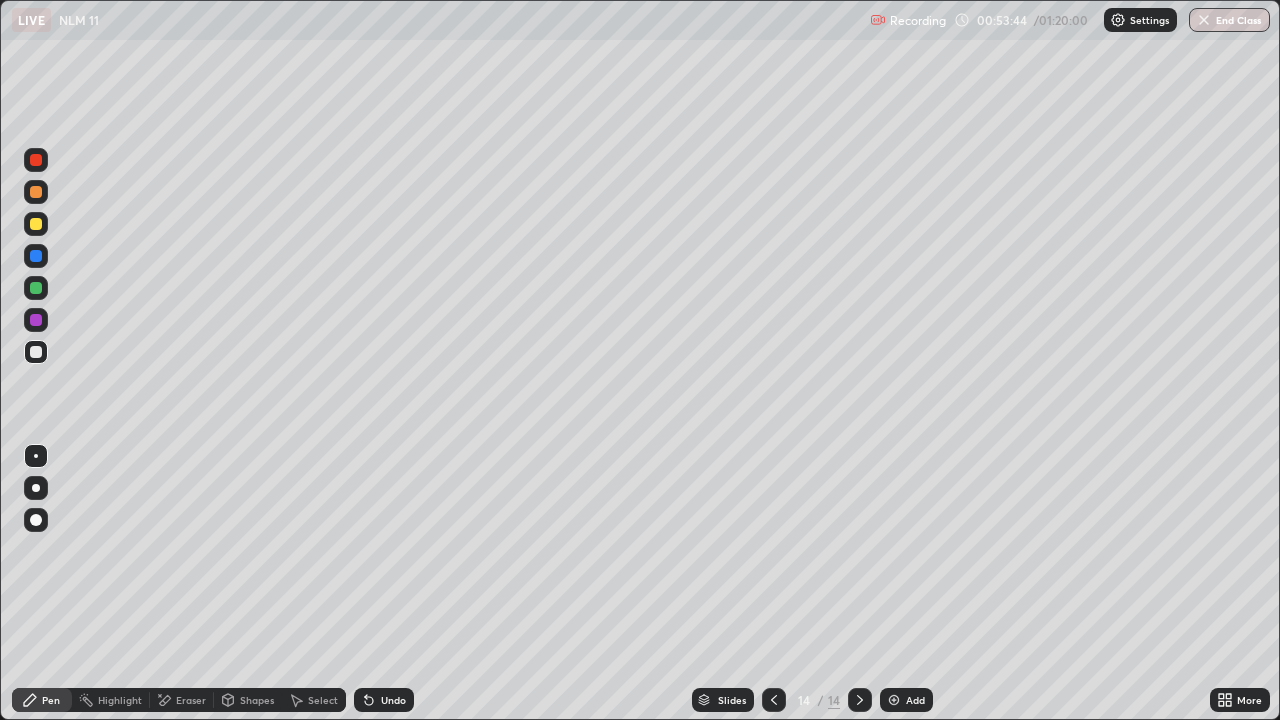 click at bounding box center [36, 288] 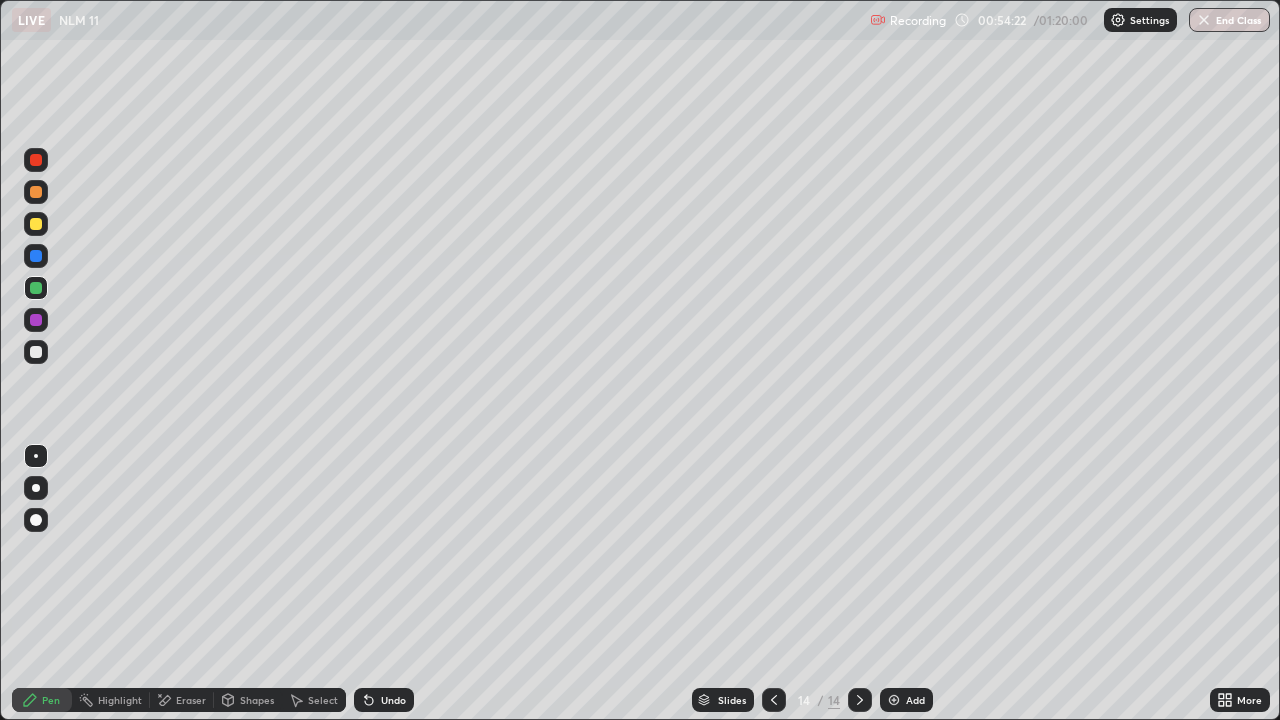 click on "Add" at bounding box center [906, 700] 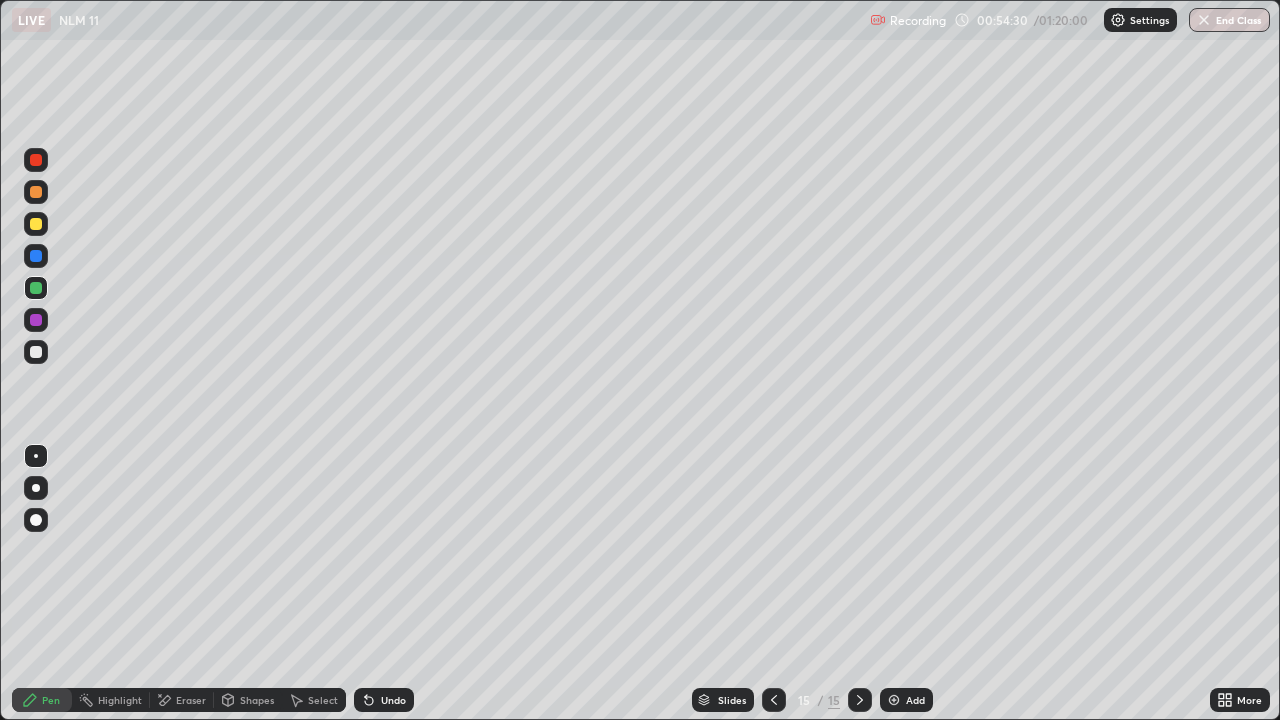 click on "Eraser" at bounding box center (191, 700) 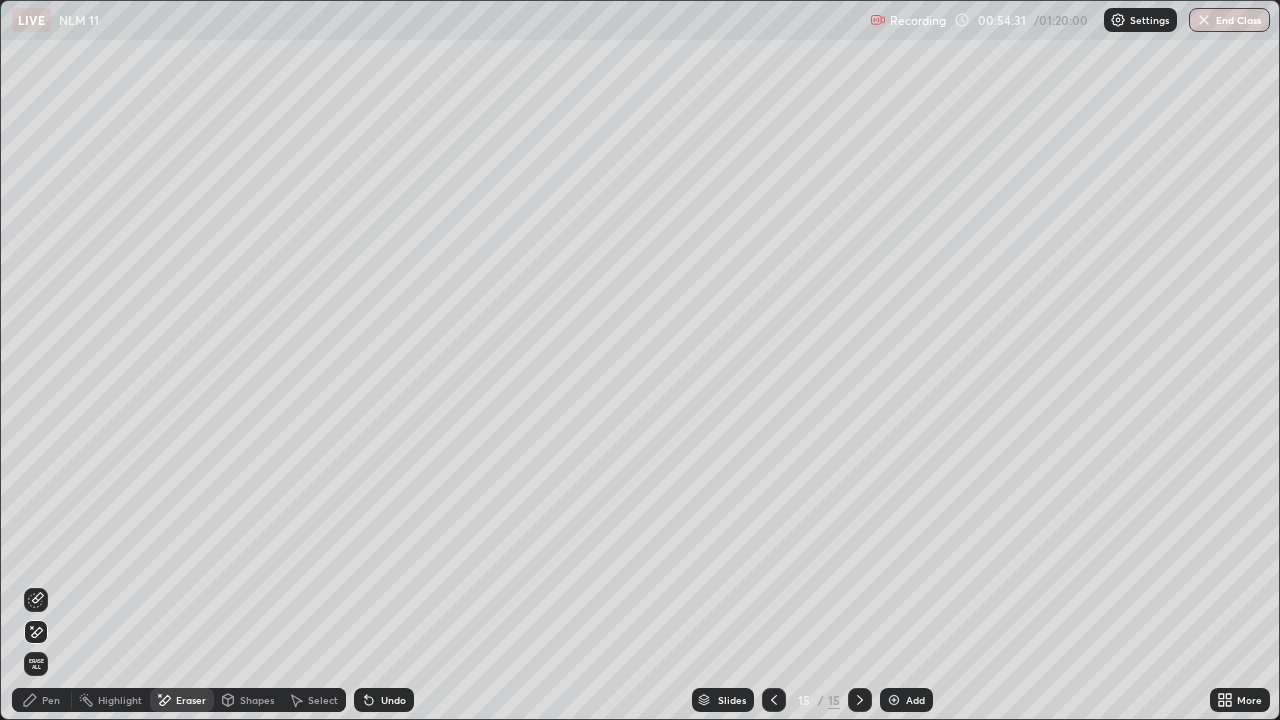 click on "Erase all" at bounding box center (36, 664) 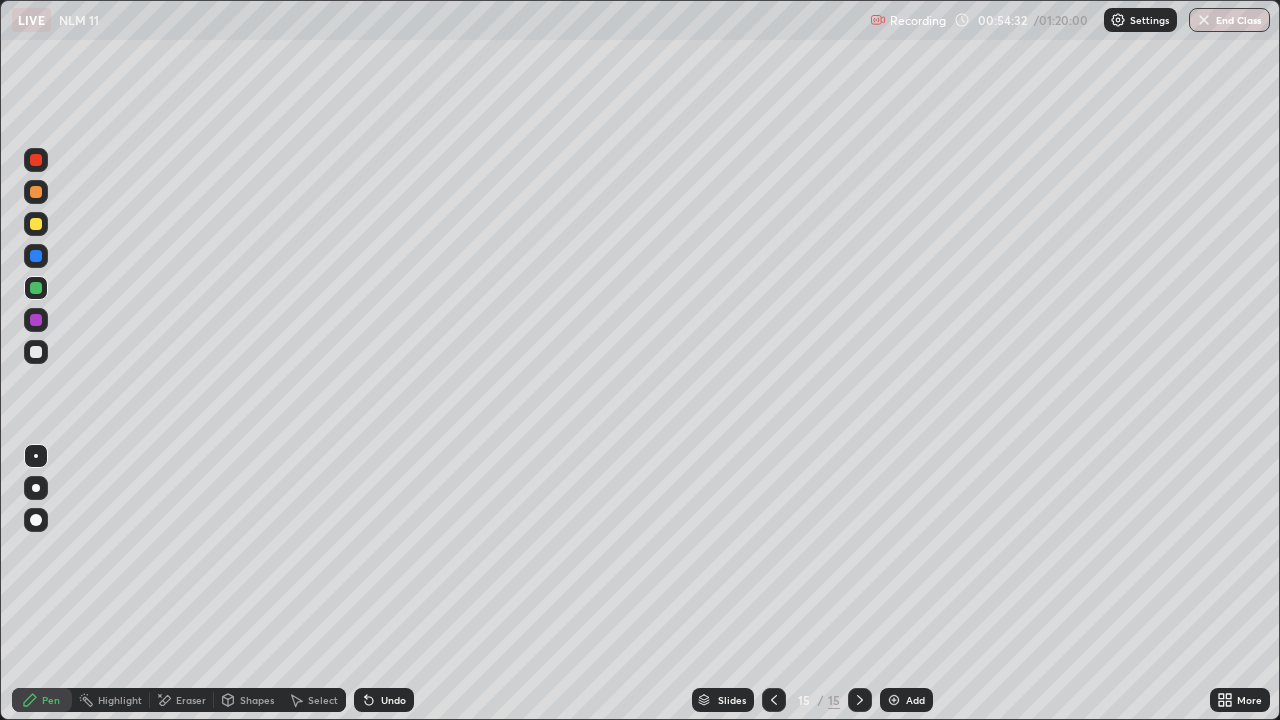 click 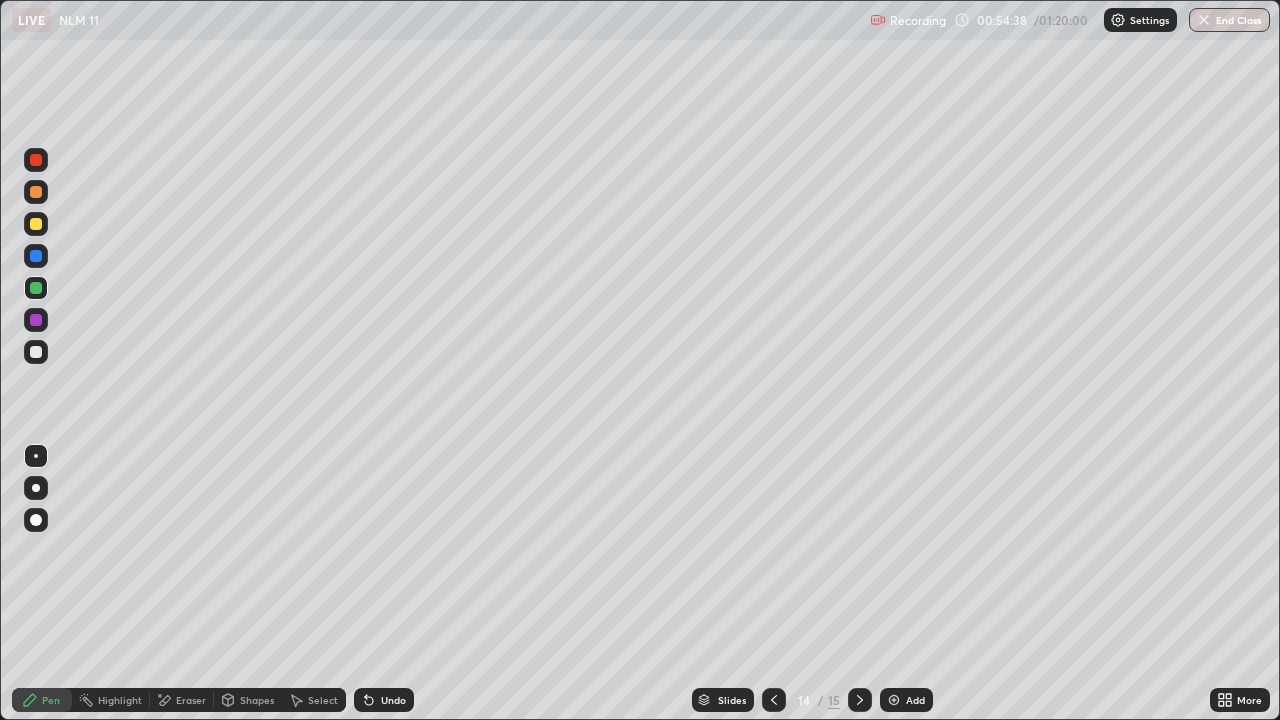 click 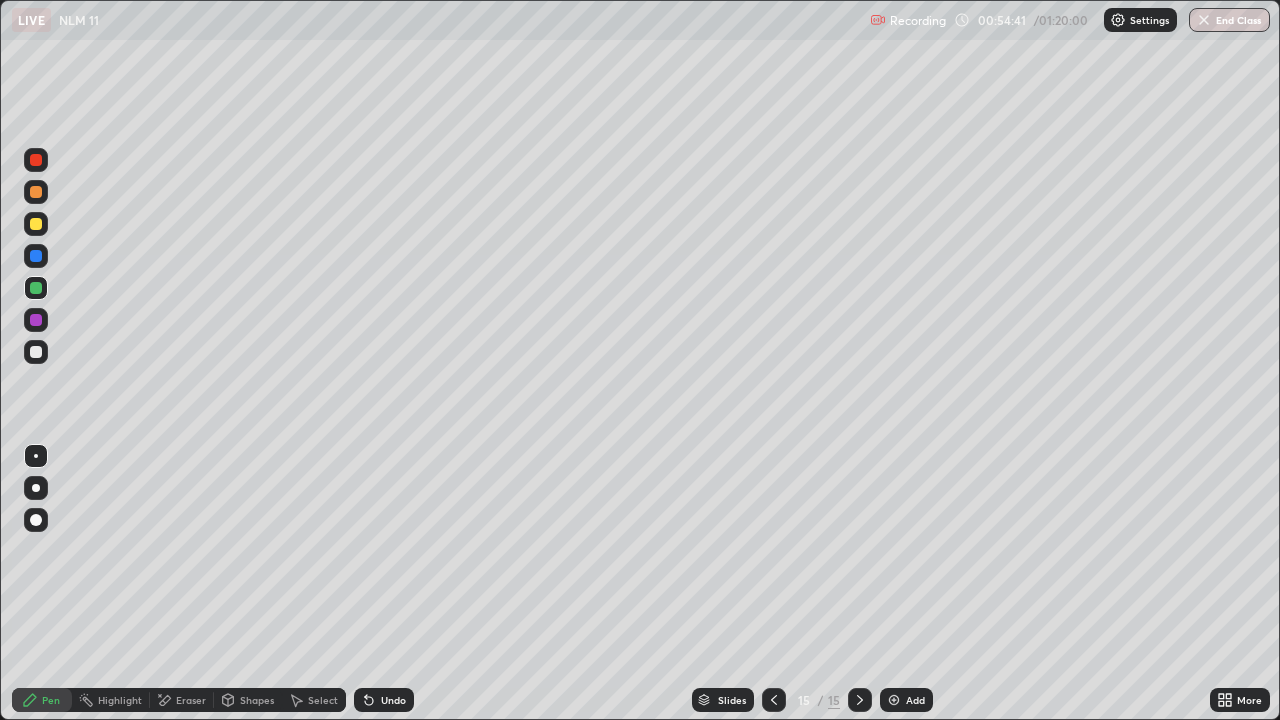 click at bounding box center (36, 224) 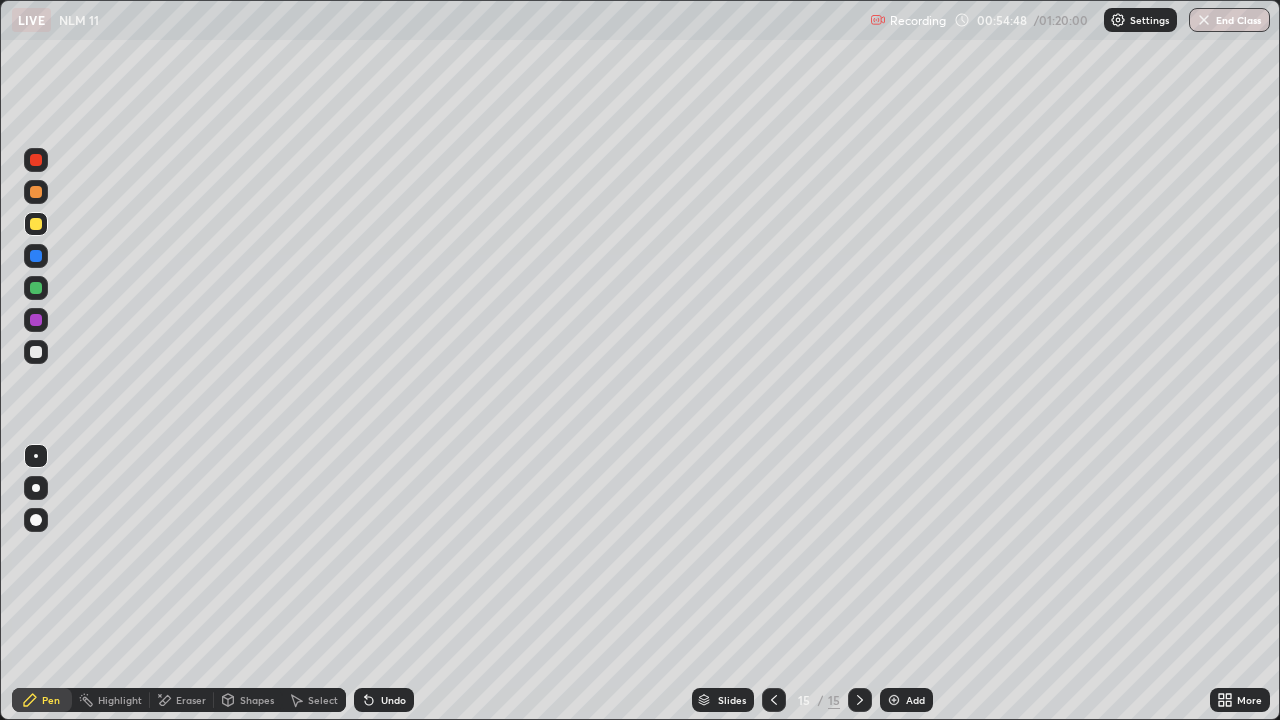 click at bounding box center (36, 352) 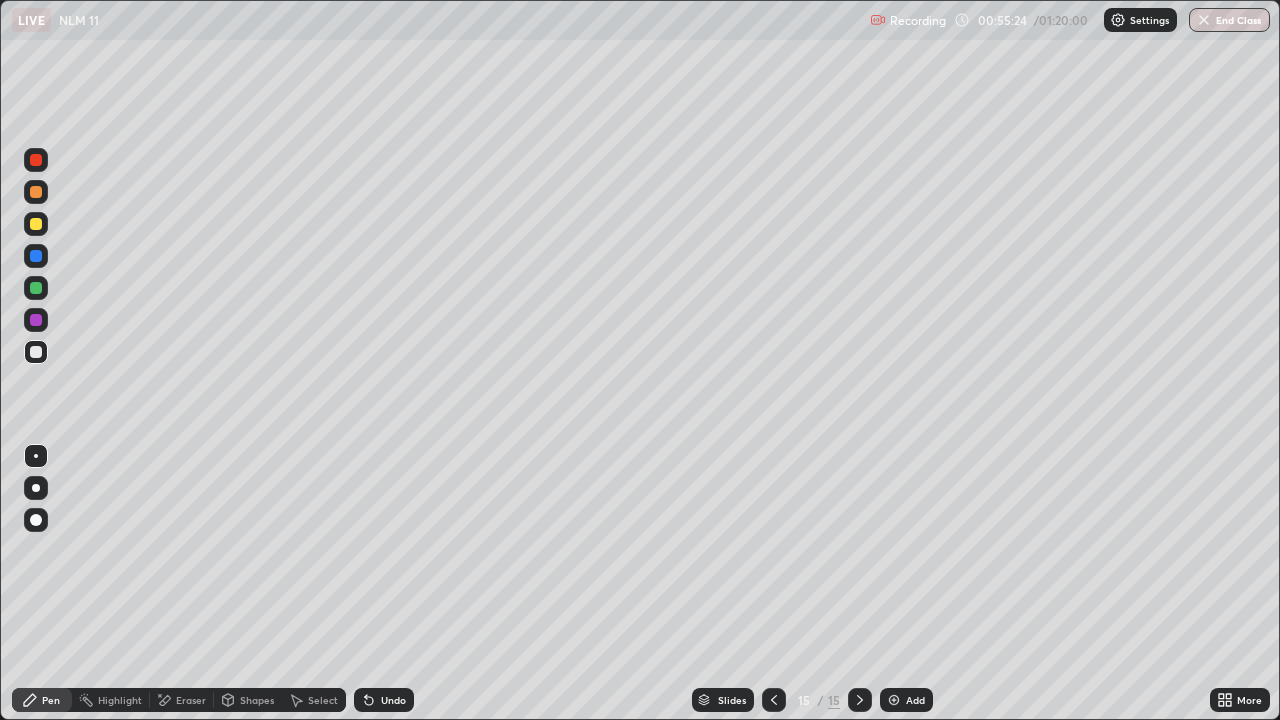 click at bounding box center (36, 352) 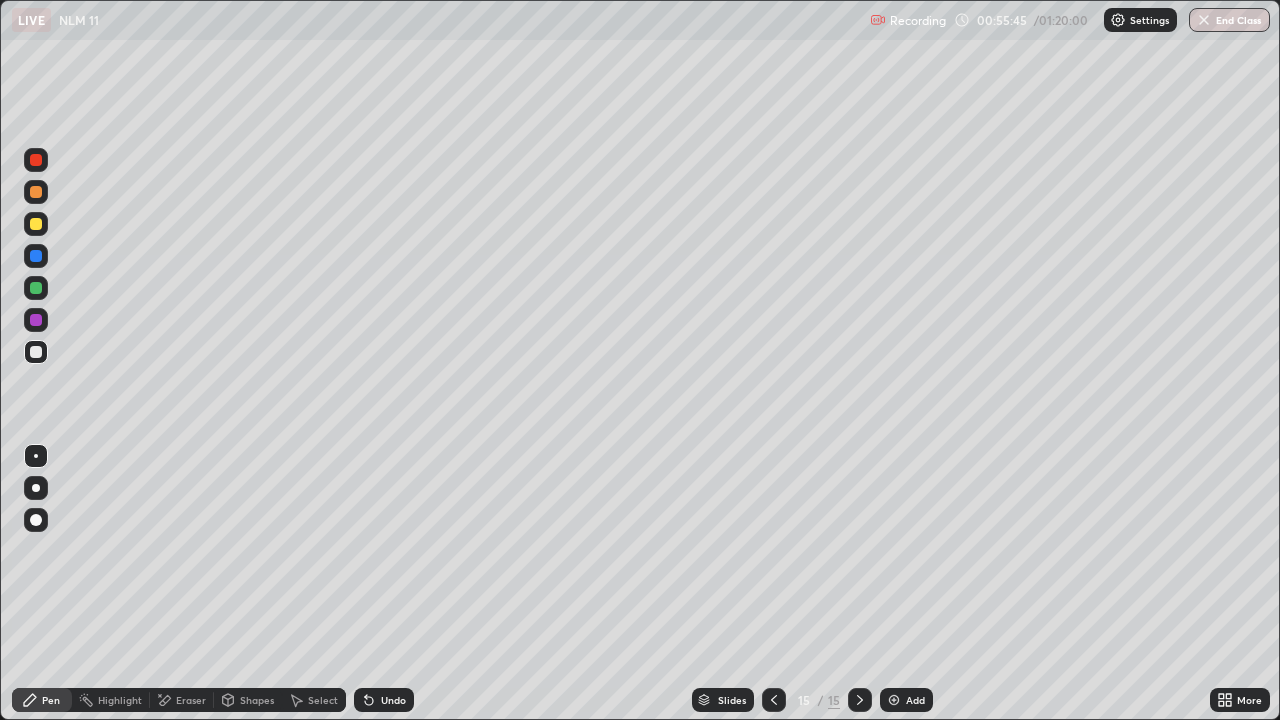 click at bounding box center (36, 224) 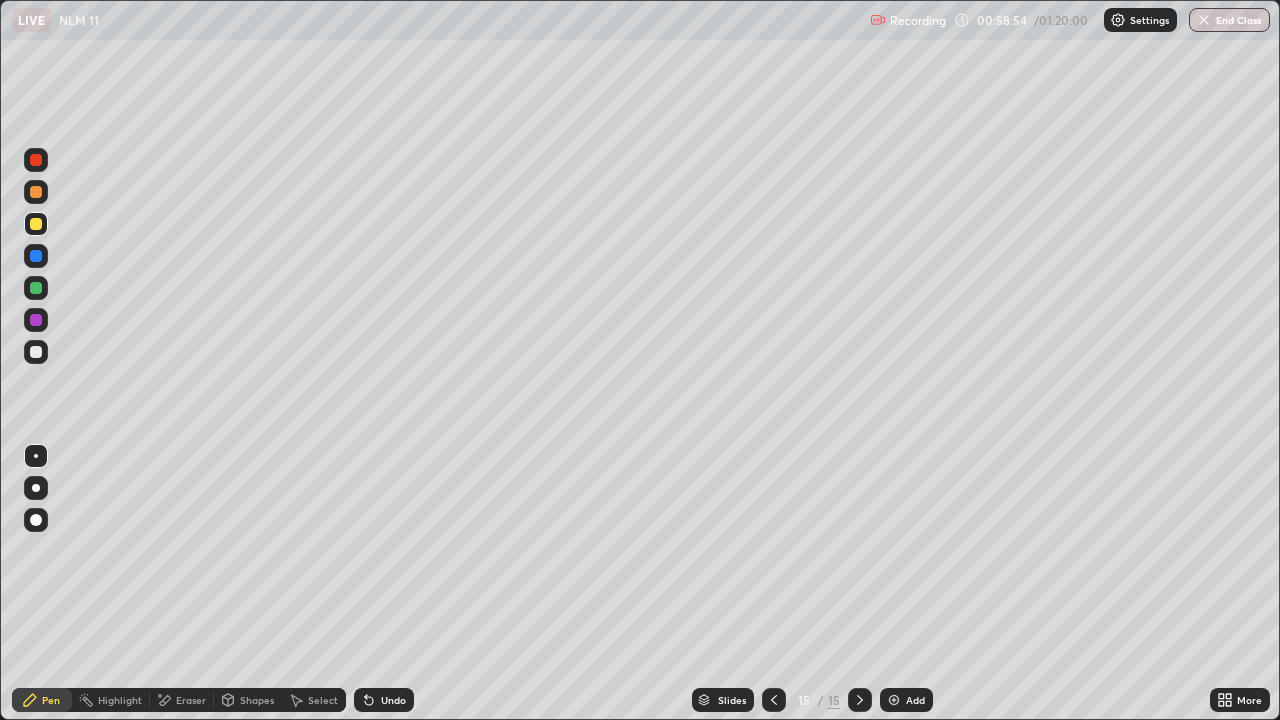 click at bounding box center (894, 700) 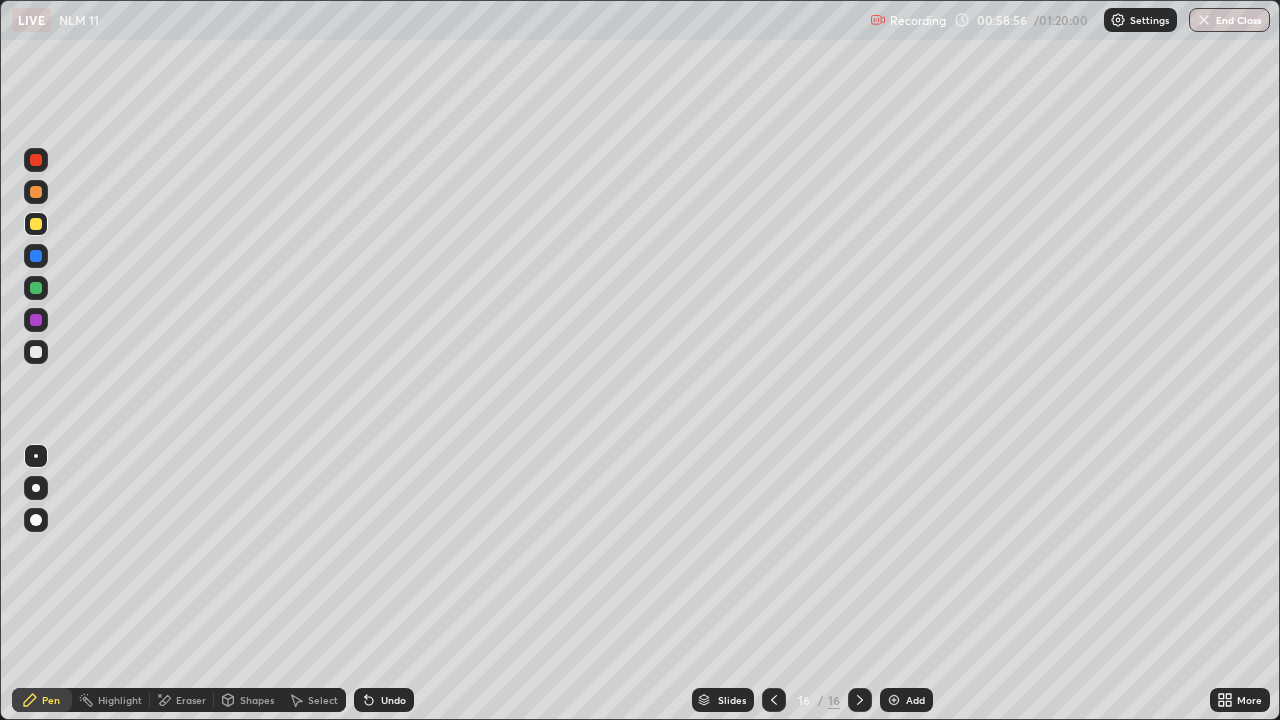 click at bounding box center (36, 352) 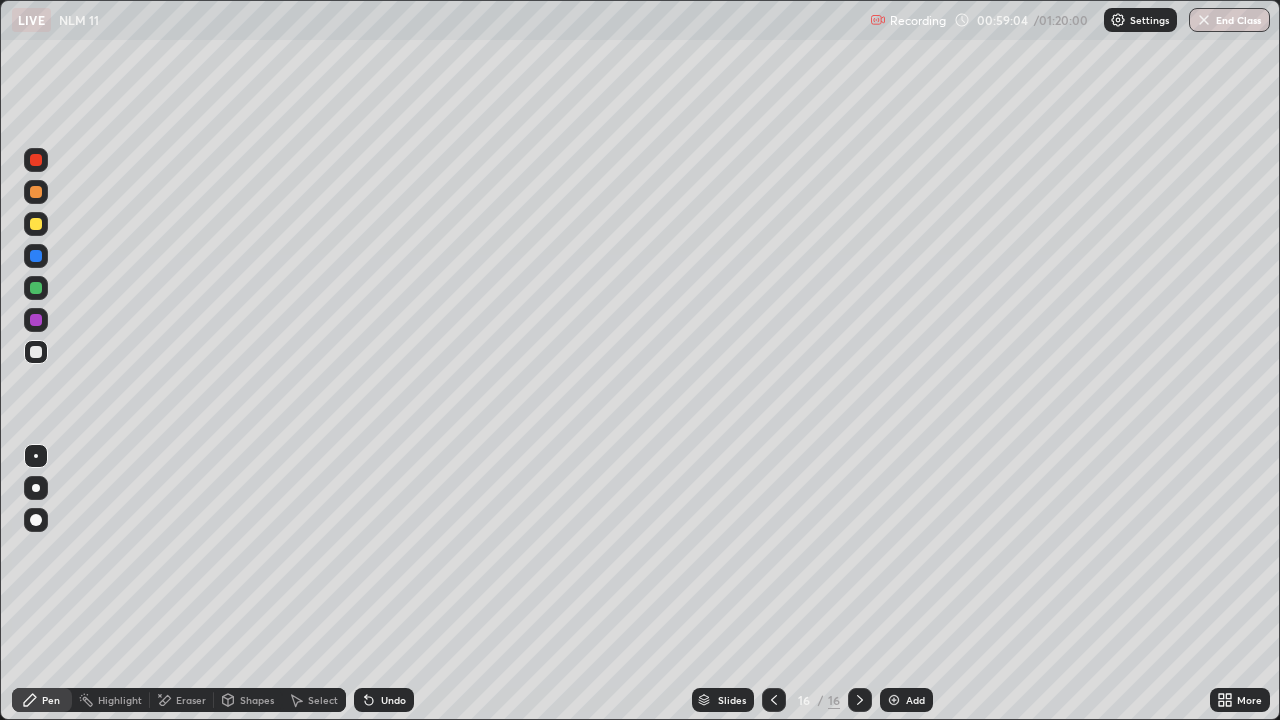 click at bounding box center [36, 256] 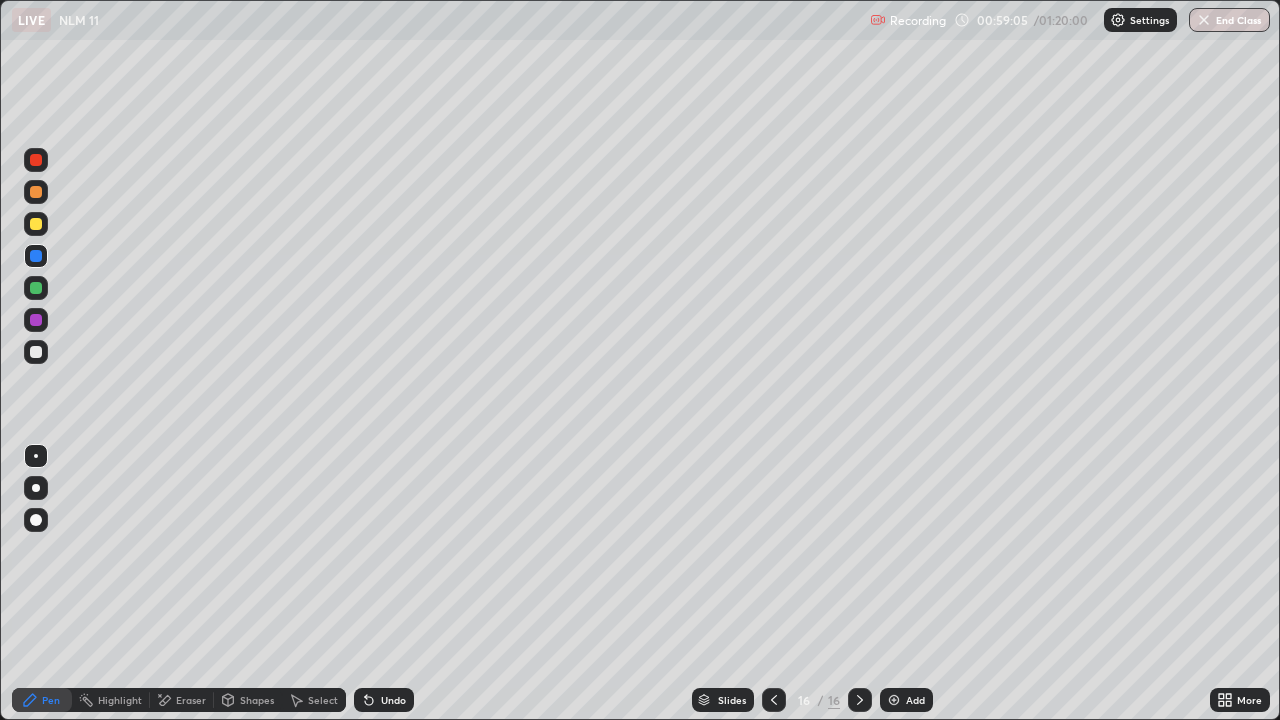 click at bounding box center (36, 224) 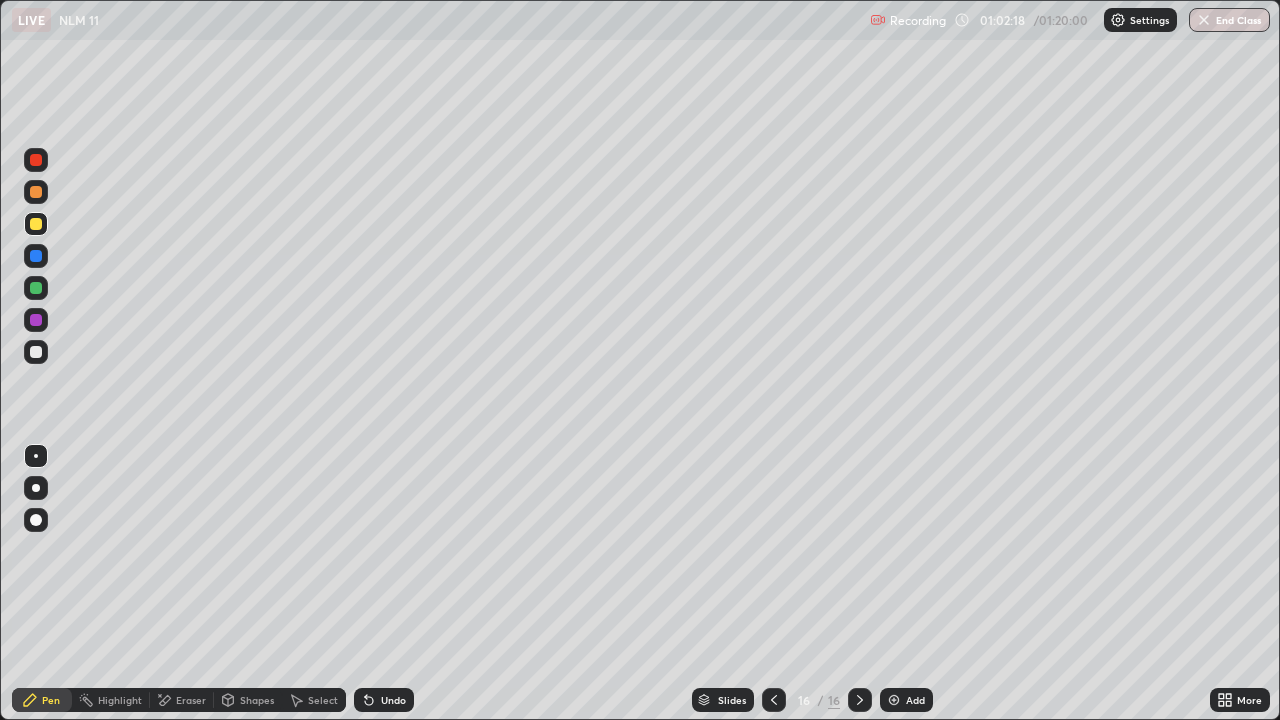 click at bounding box center (36, 352) 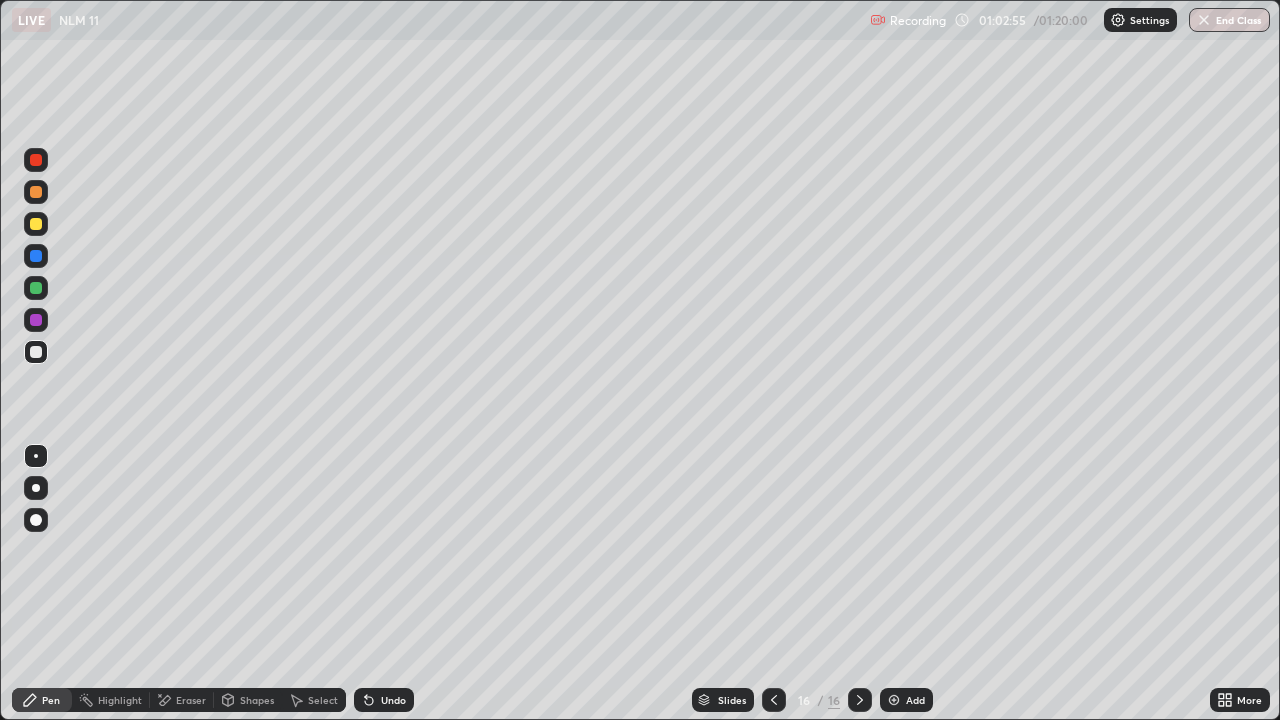 click on "Add" at bounding box center (906, 700) 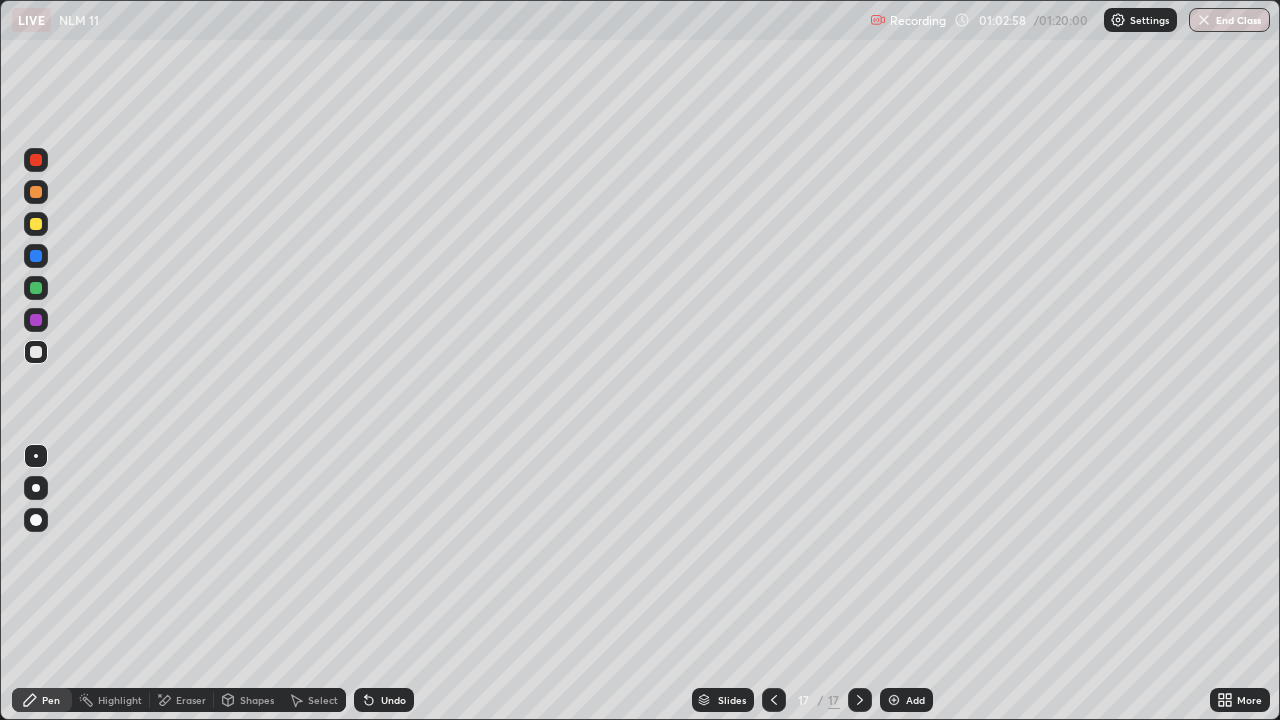 click at bounding box center [36, 224] 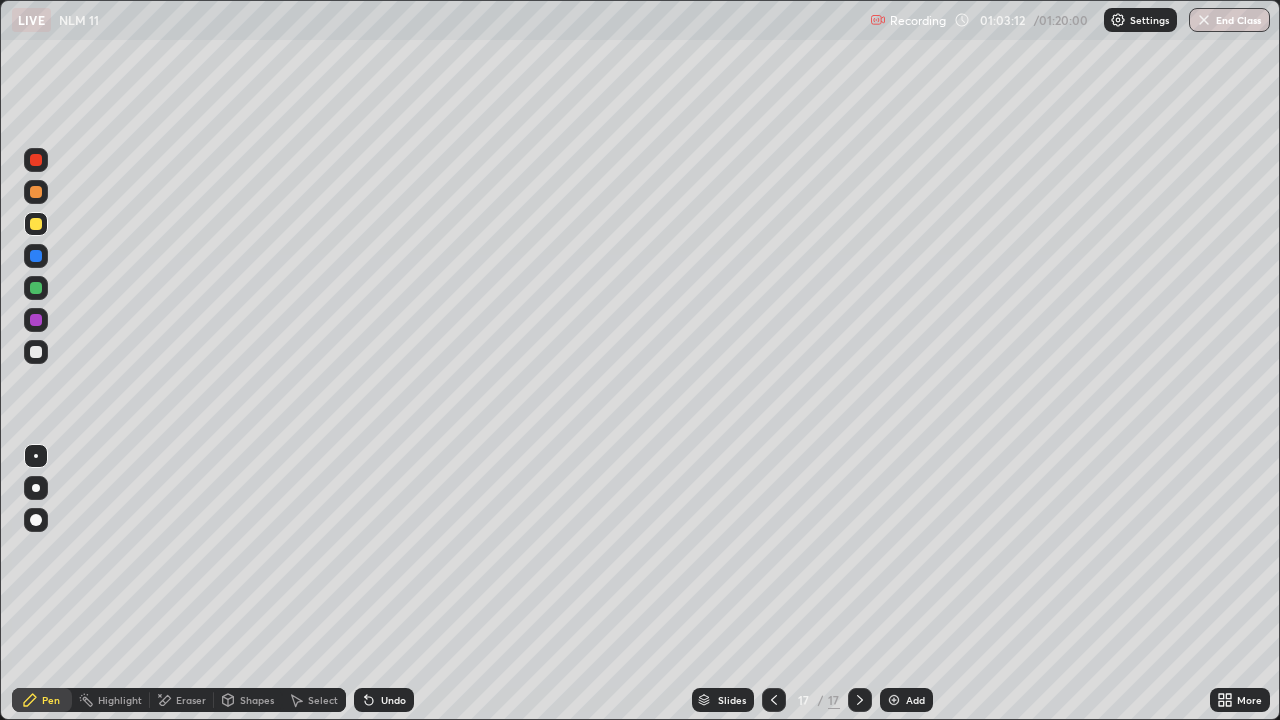 click at bounding box center (36, 352) 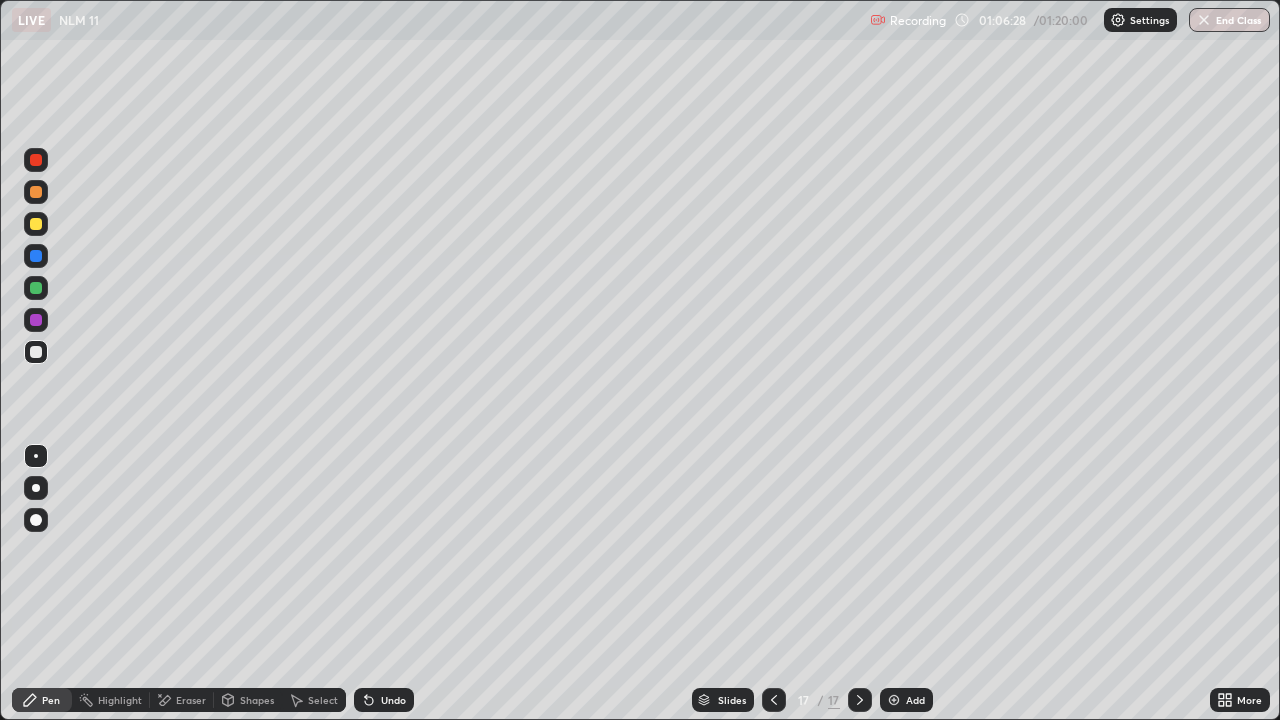 click on "Add" at bounding box center [906, 700] 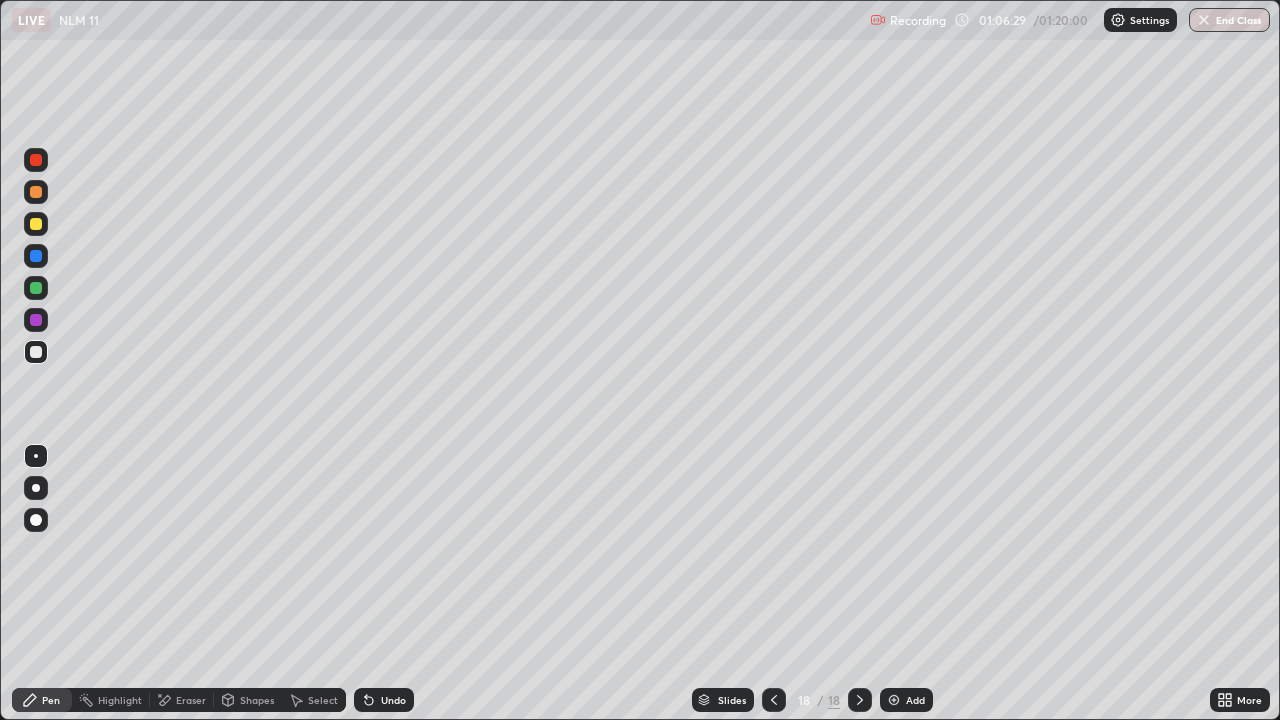 click at bounding box center (36, 224) 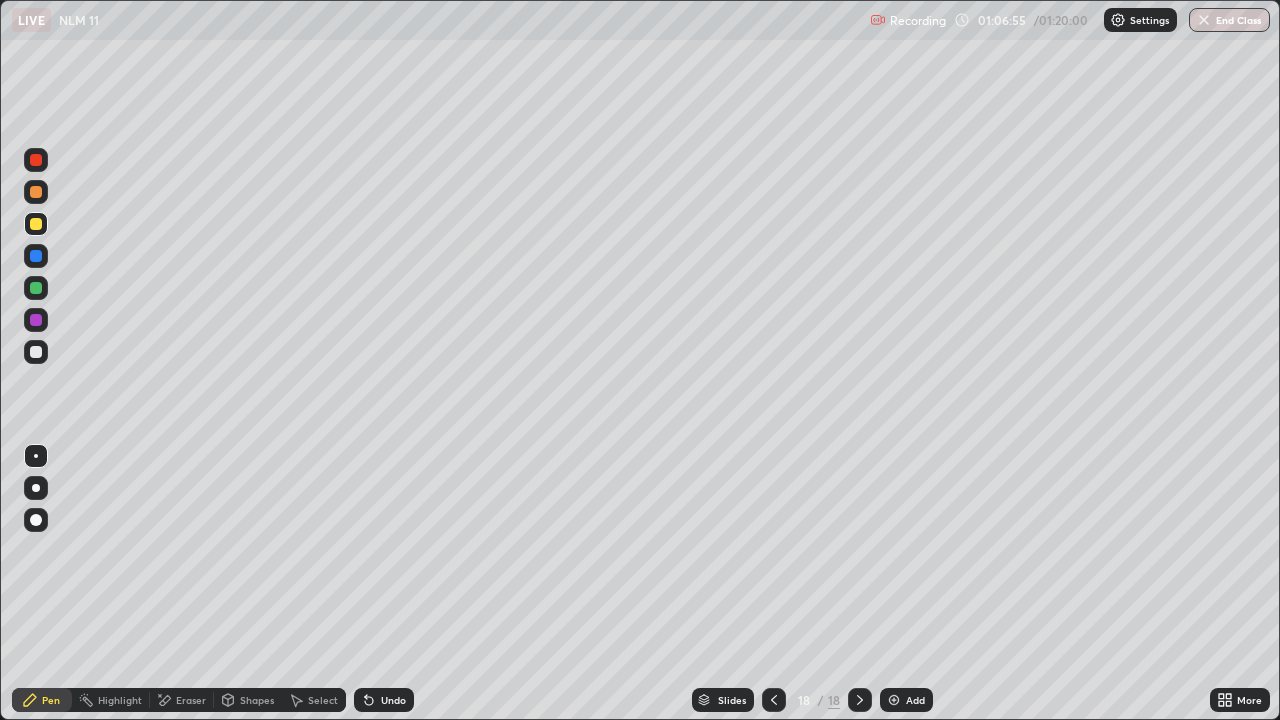 click on "Undo" at bounding box center [393, 700] 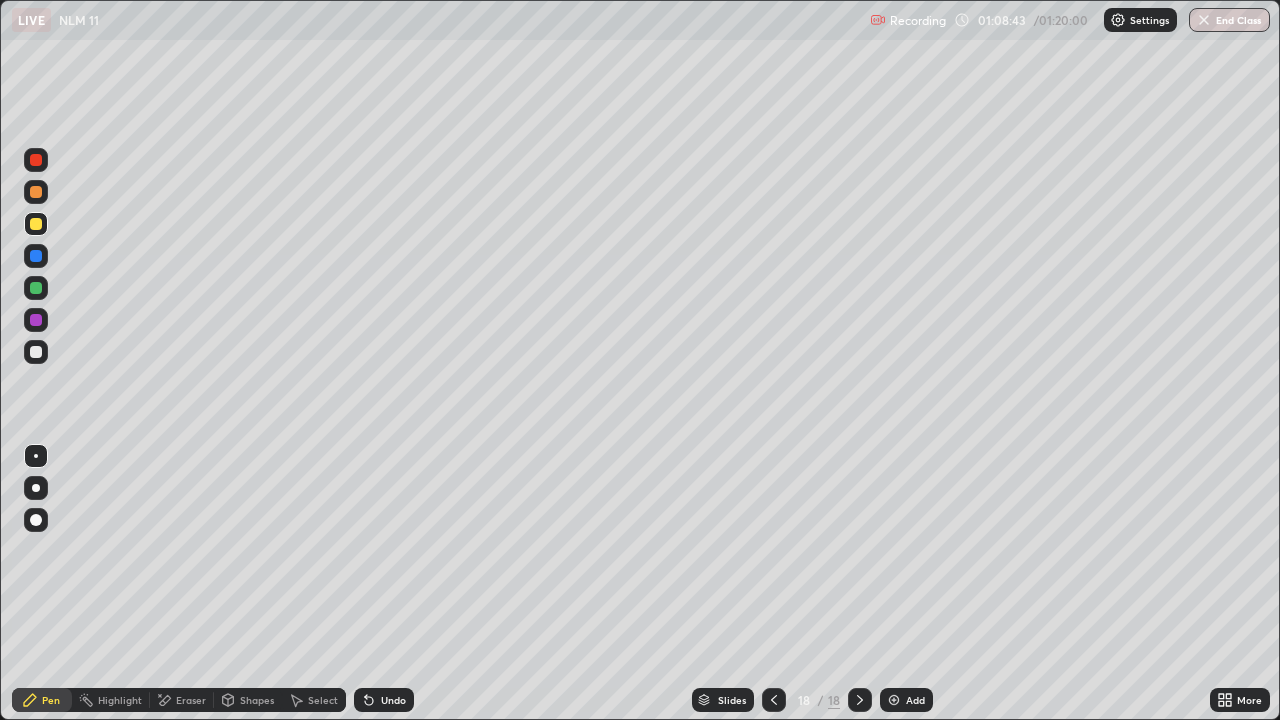 click at bounding box center [894, 700] 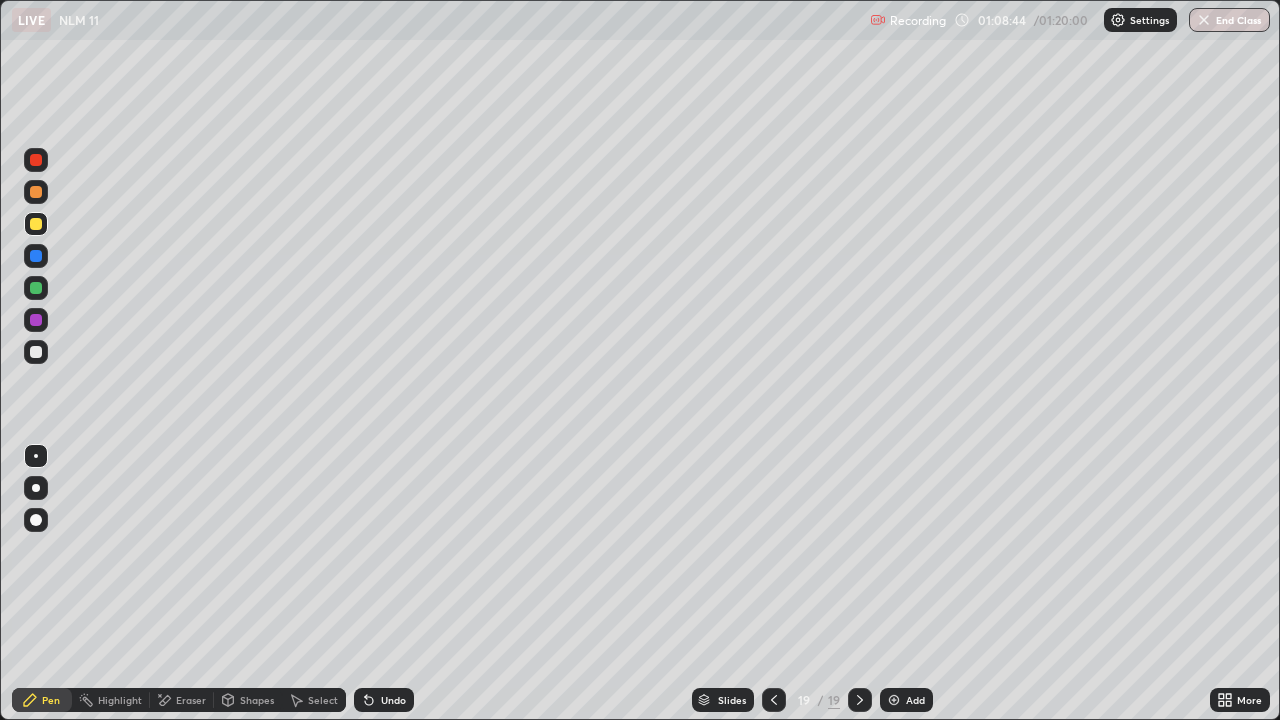 click at bounding box center [36, 352] 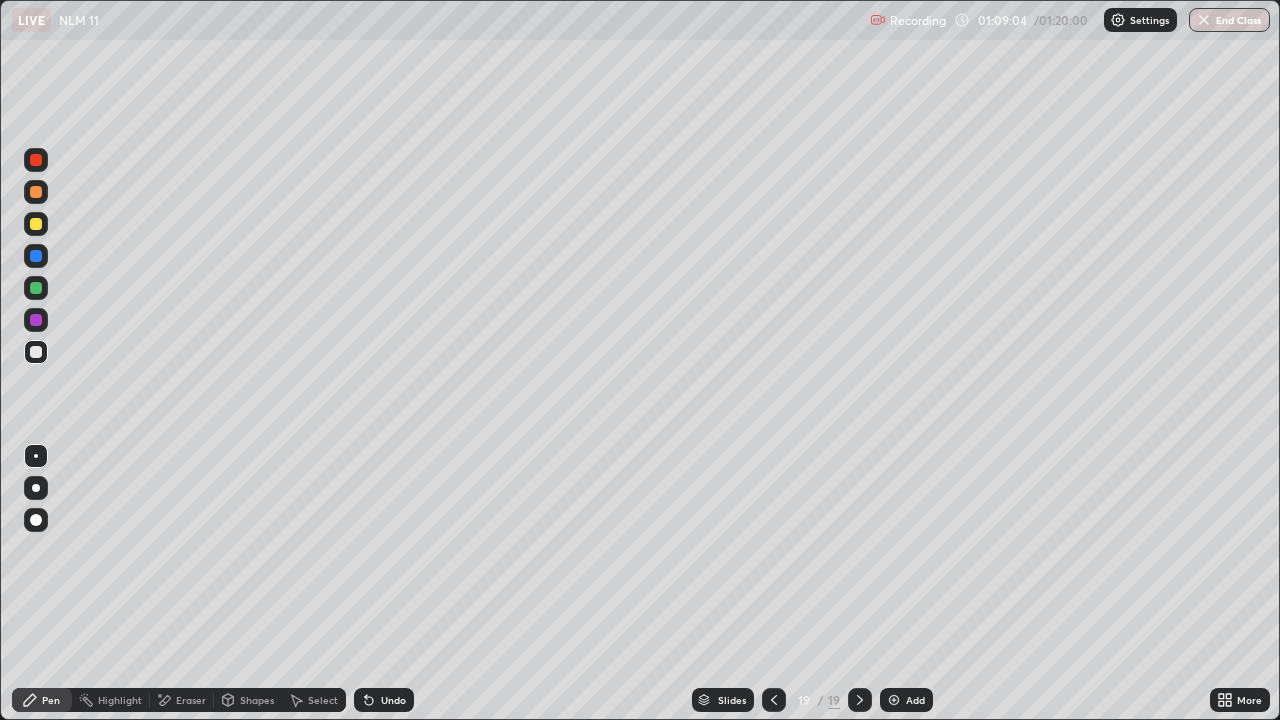 click at bounding box center [36, 224] 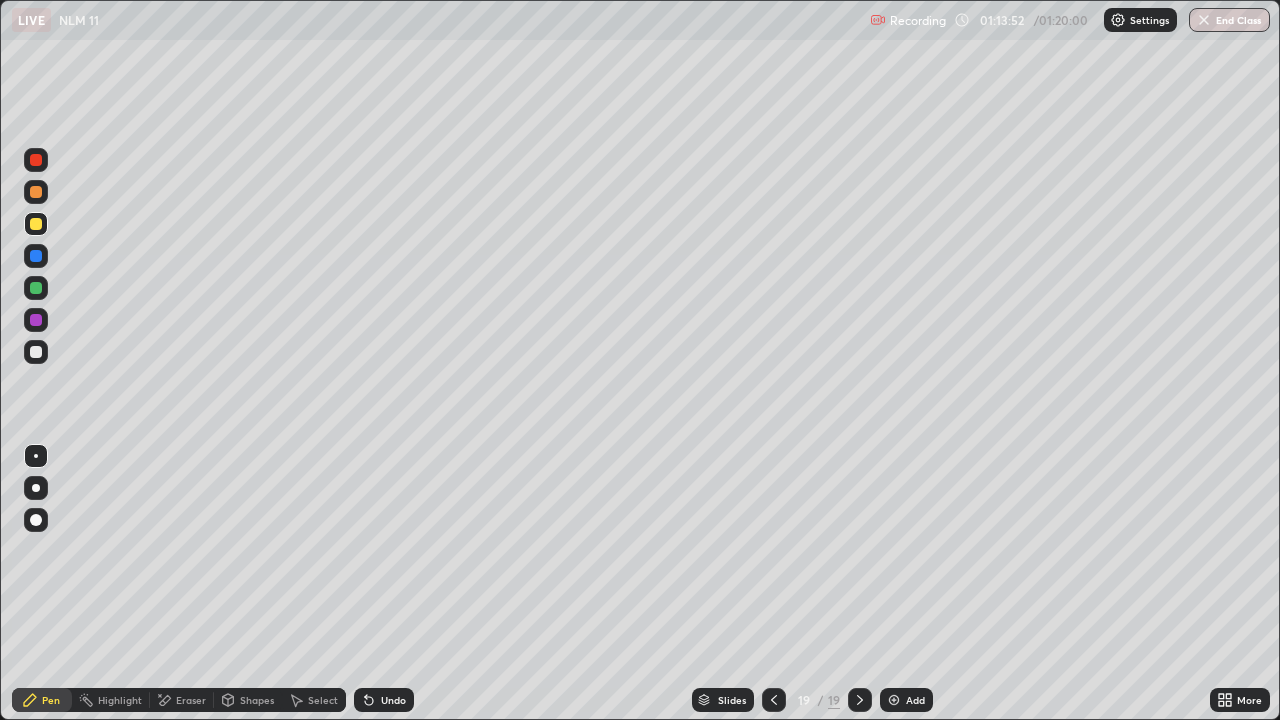 click at bounding box center (36, 192) 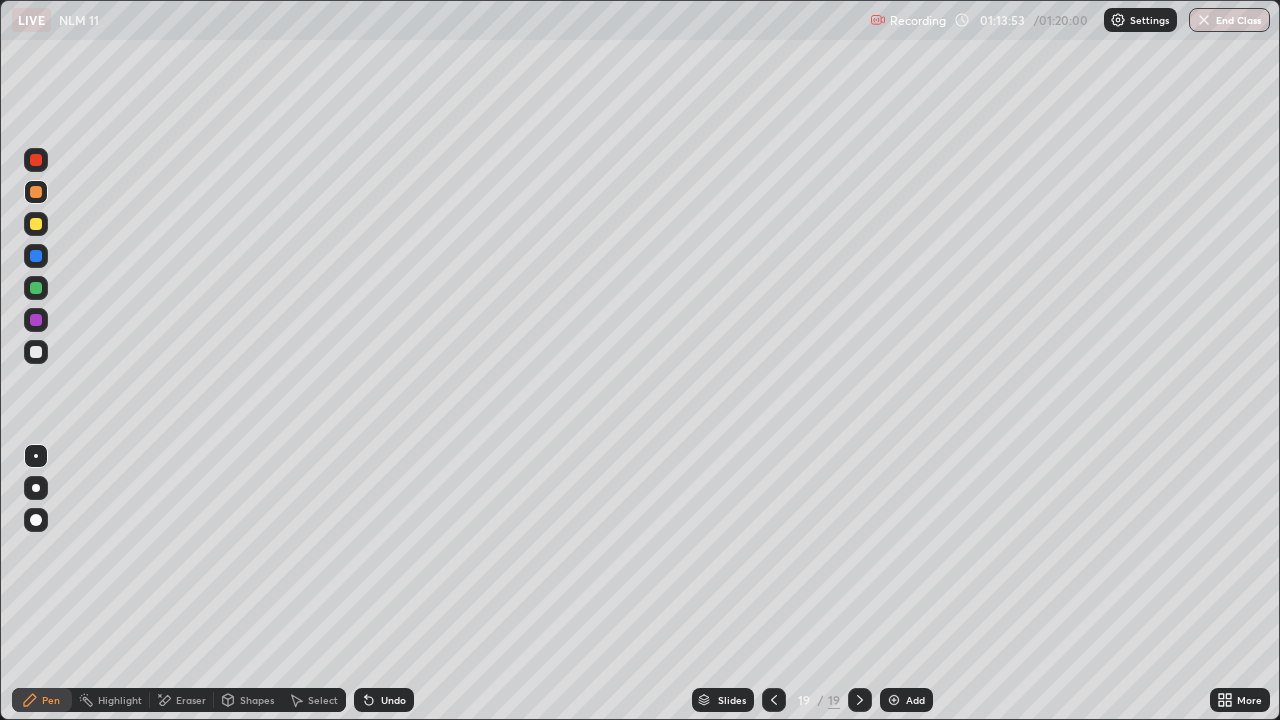 click at bounding box center (36, 224) 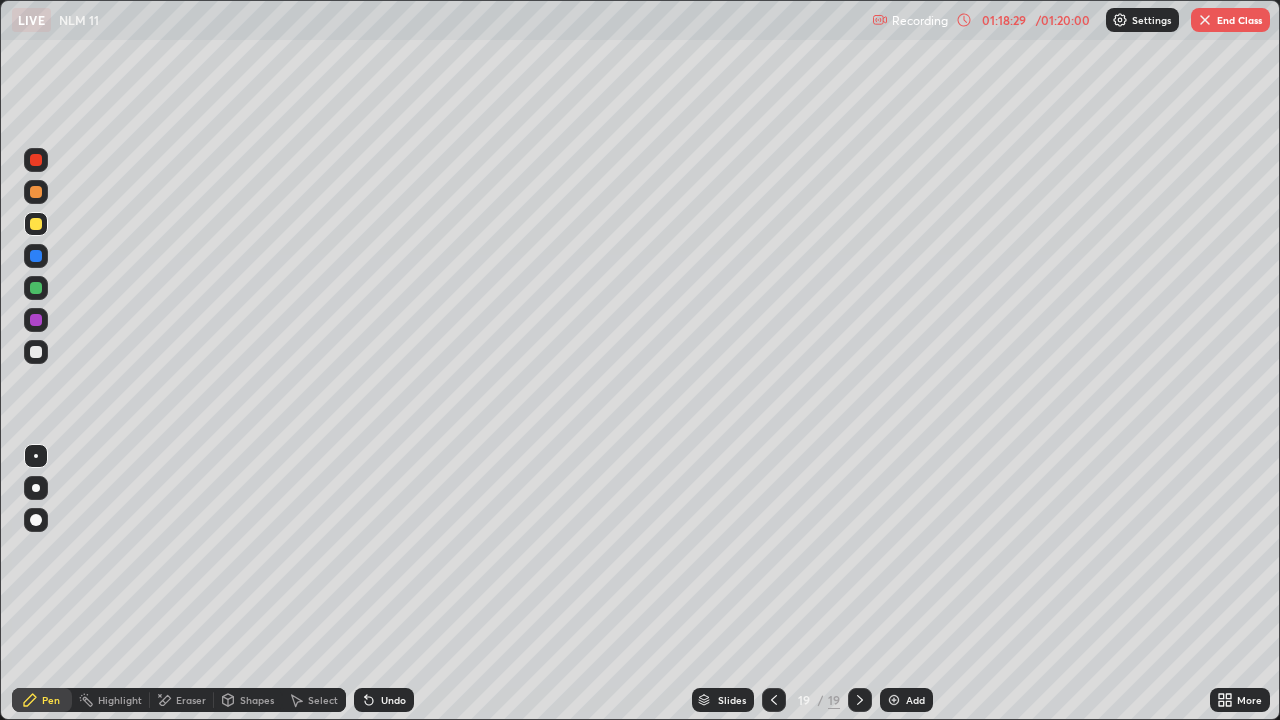 click at bounding box center (1205, 20) 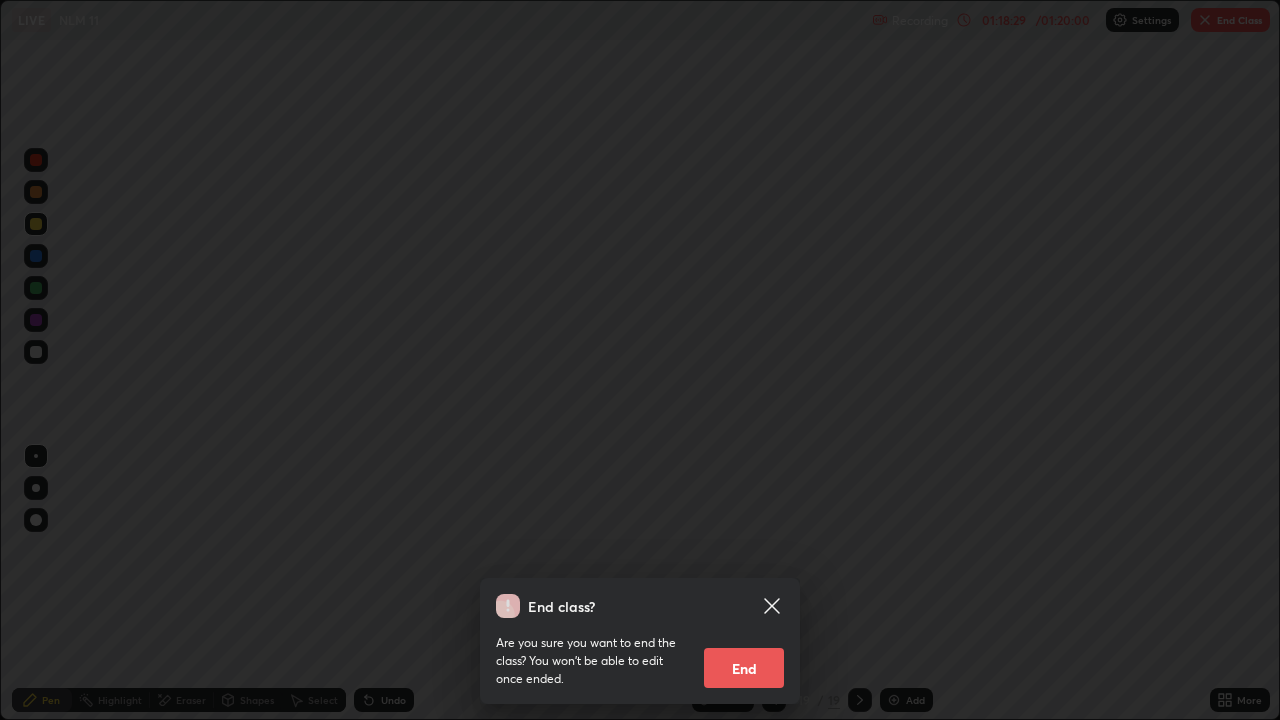 click on "End" at bounding box center (744, 668) 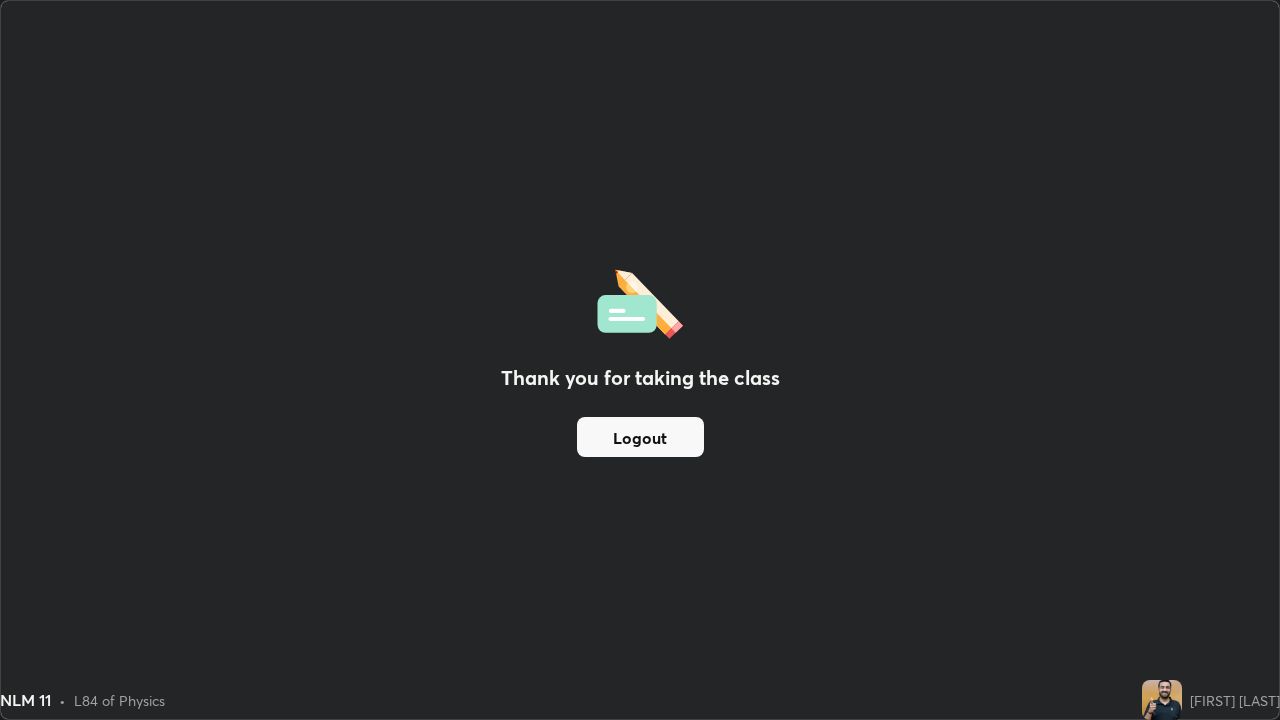 click on "Logout" at bounding box center [640, 437] 